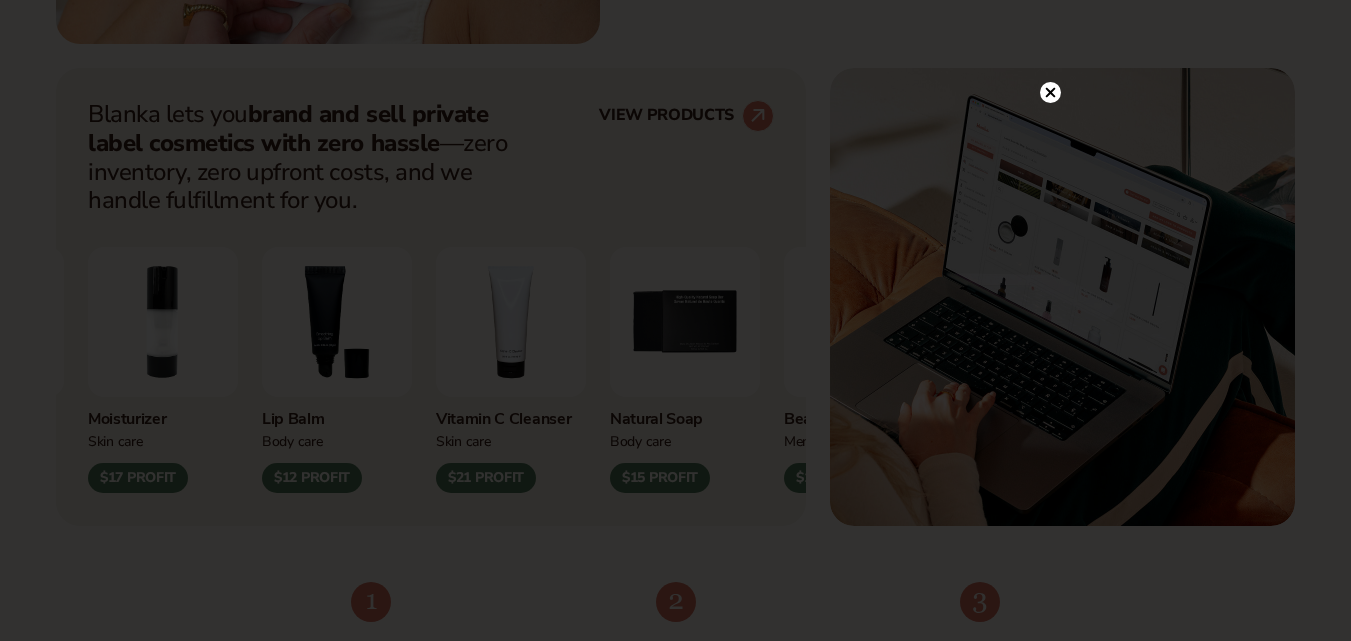 scroll, scrollTop: 765, scrollLeft: 0, axis: vertical 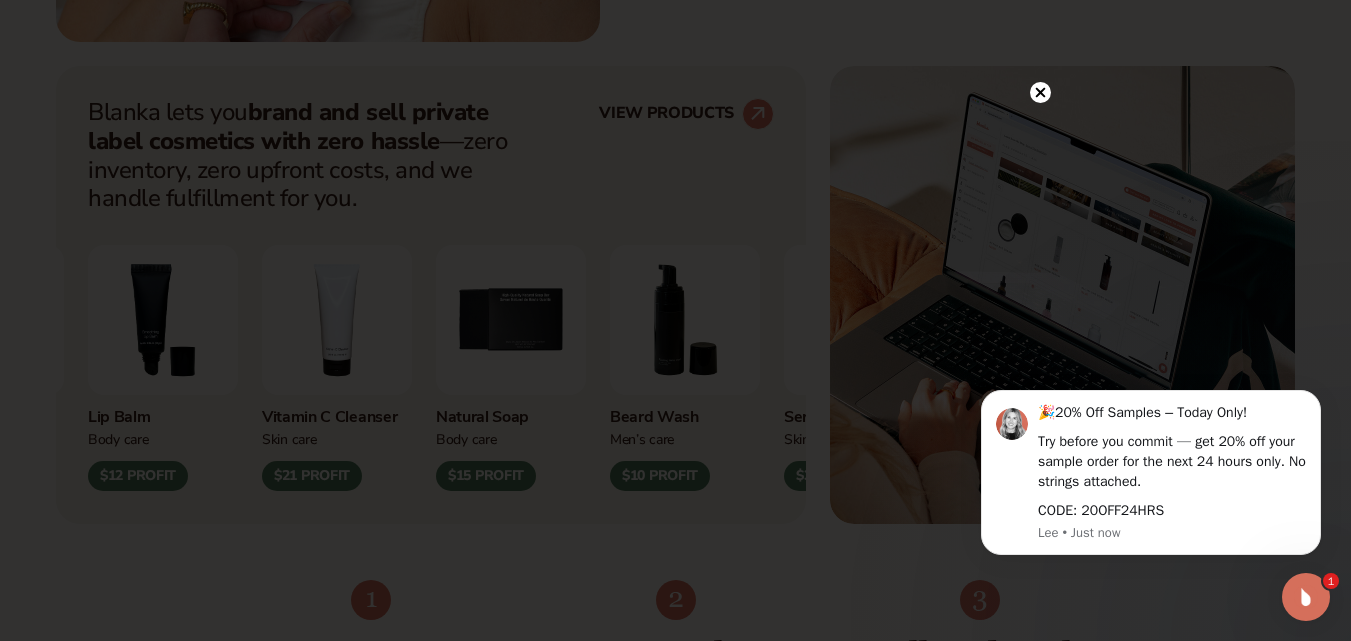 click 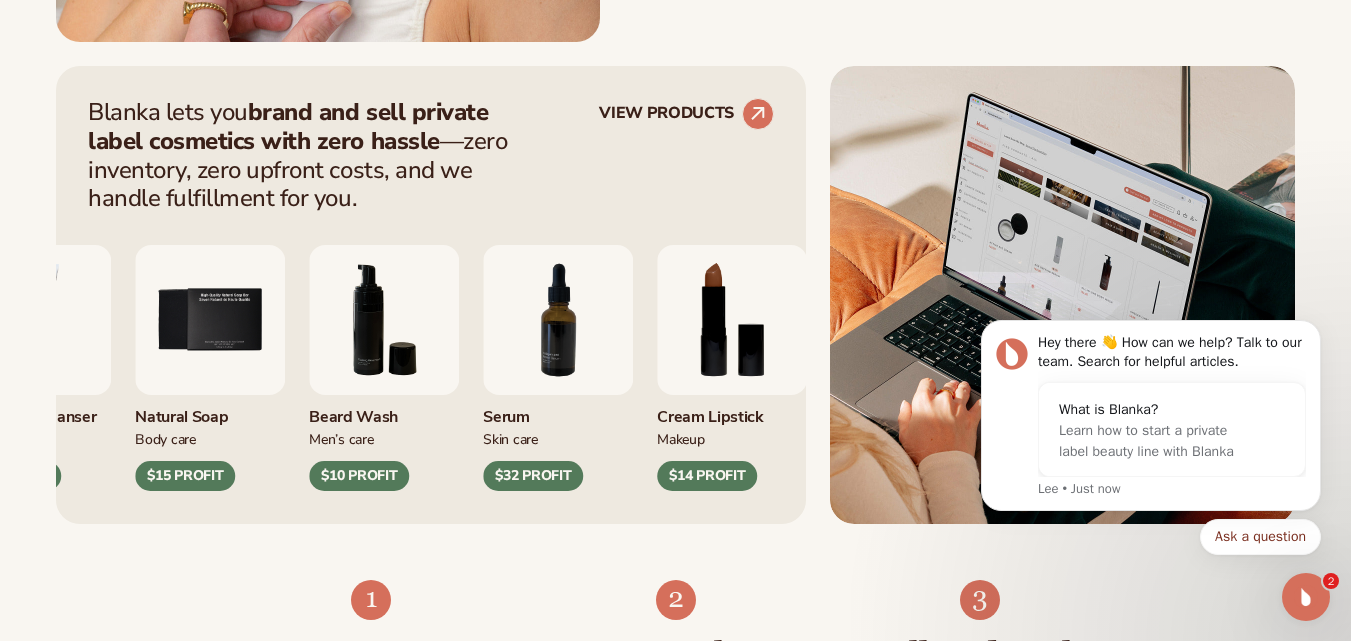 click at bounding box center (558, 320) 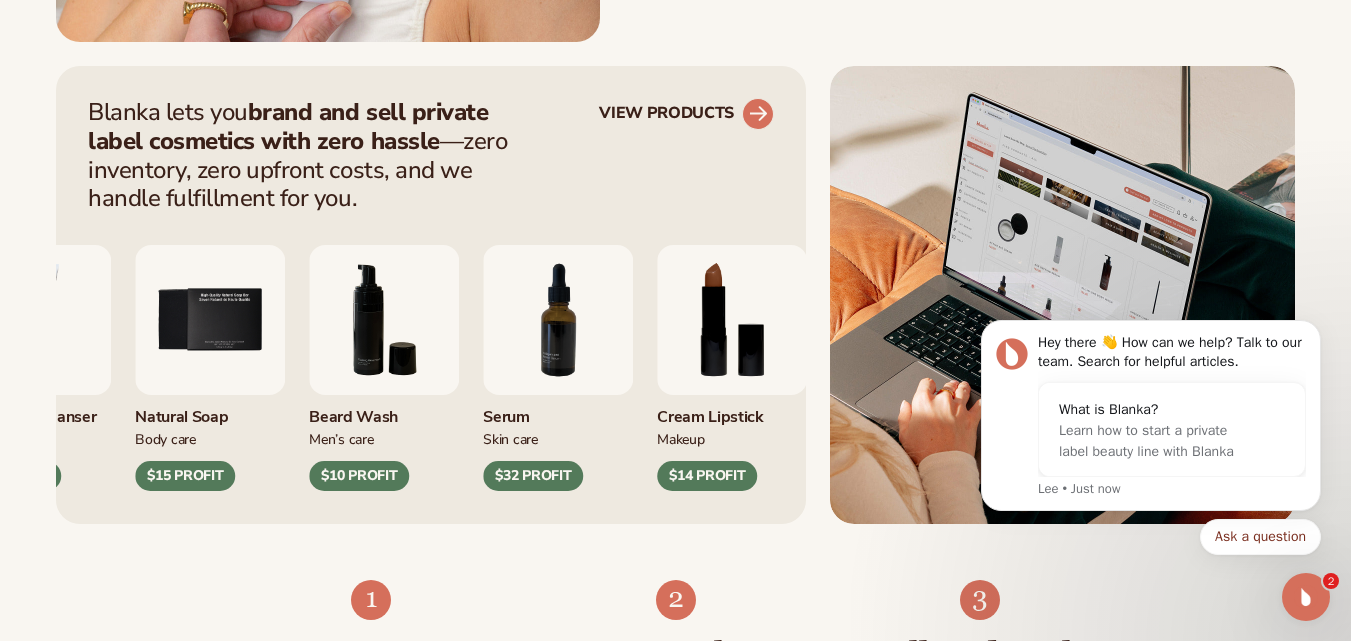 click on "VIEW  PRODUCTS" at bounding box center (686, 114) 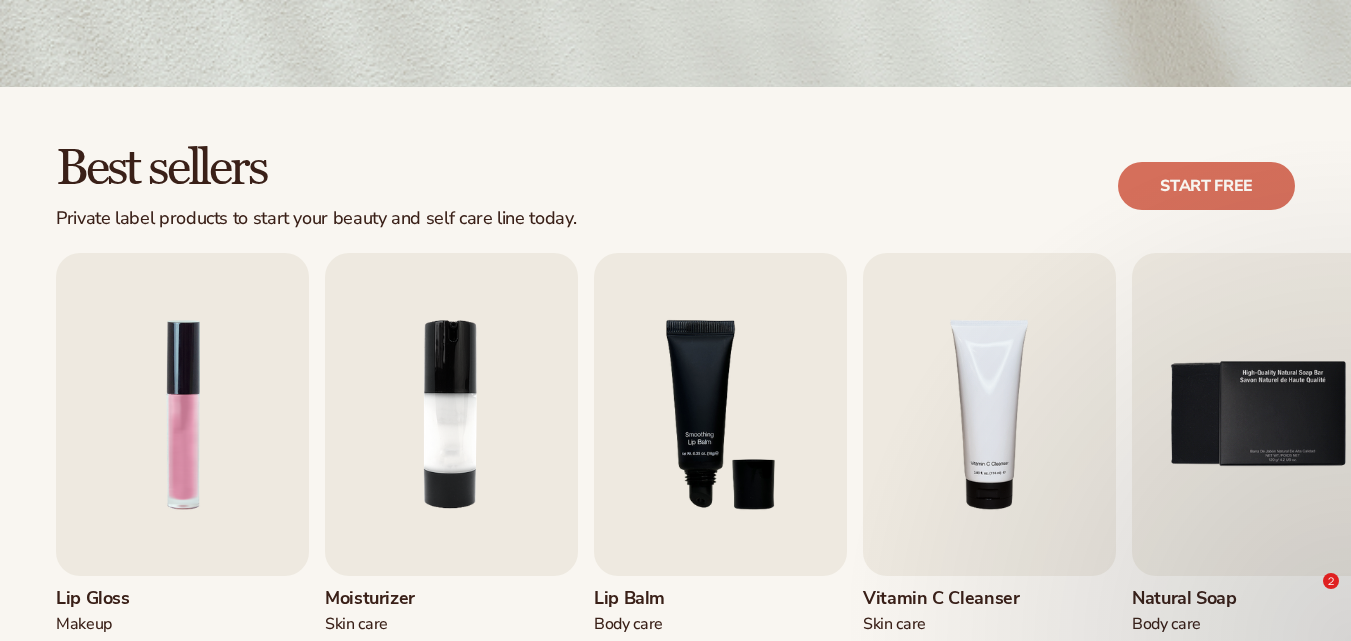 scroll, scrollTop: 480, scrollLeft: 0, axis: vertical 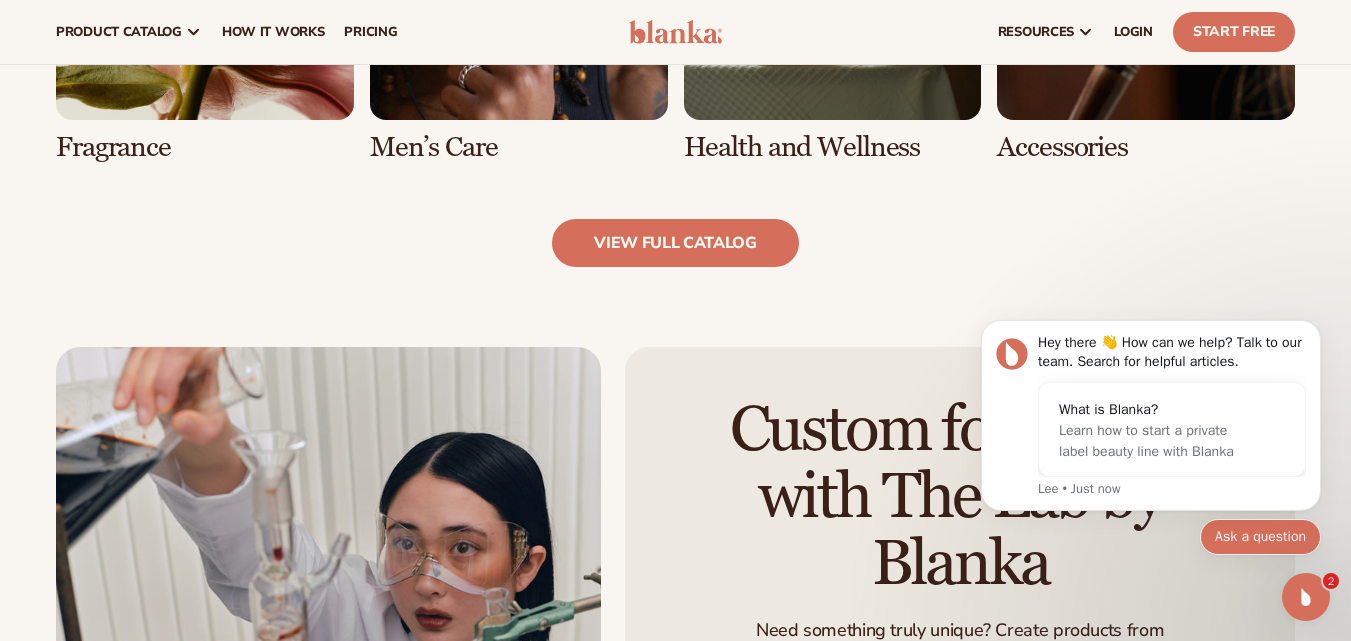 click on "Ask a question" at bounding box center (1260, 537) 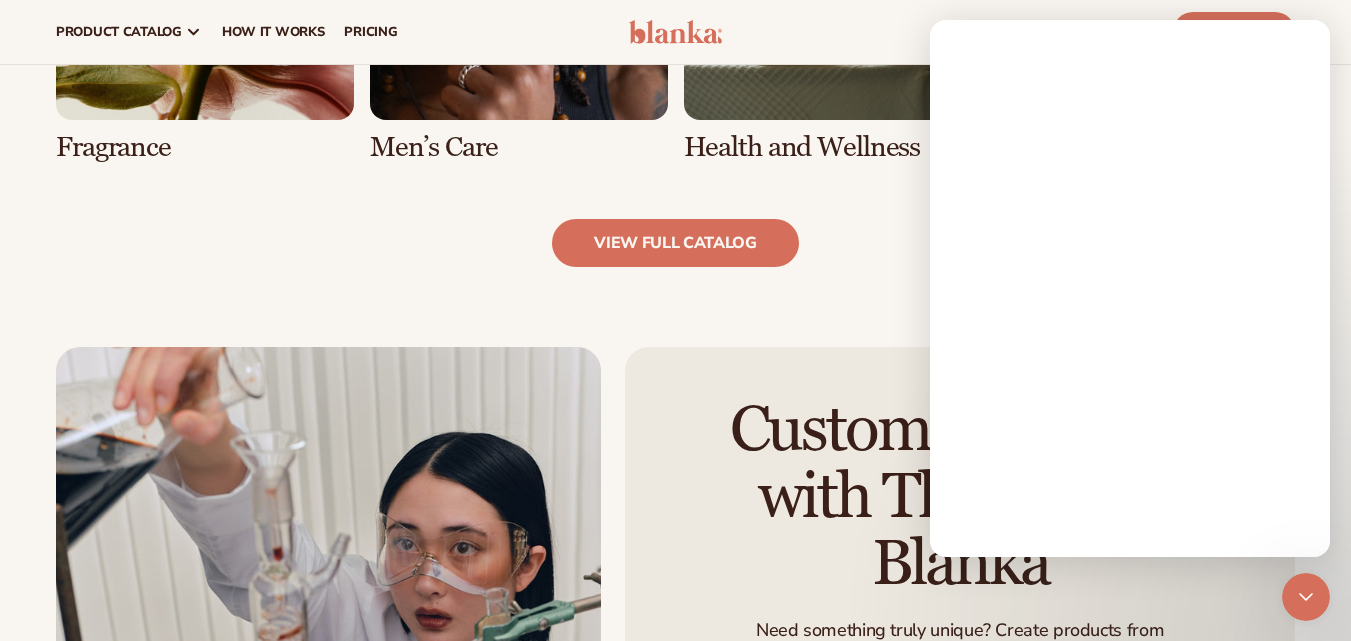 scroll, scrollTop: 0, scrollLeft: 0, axis: both 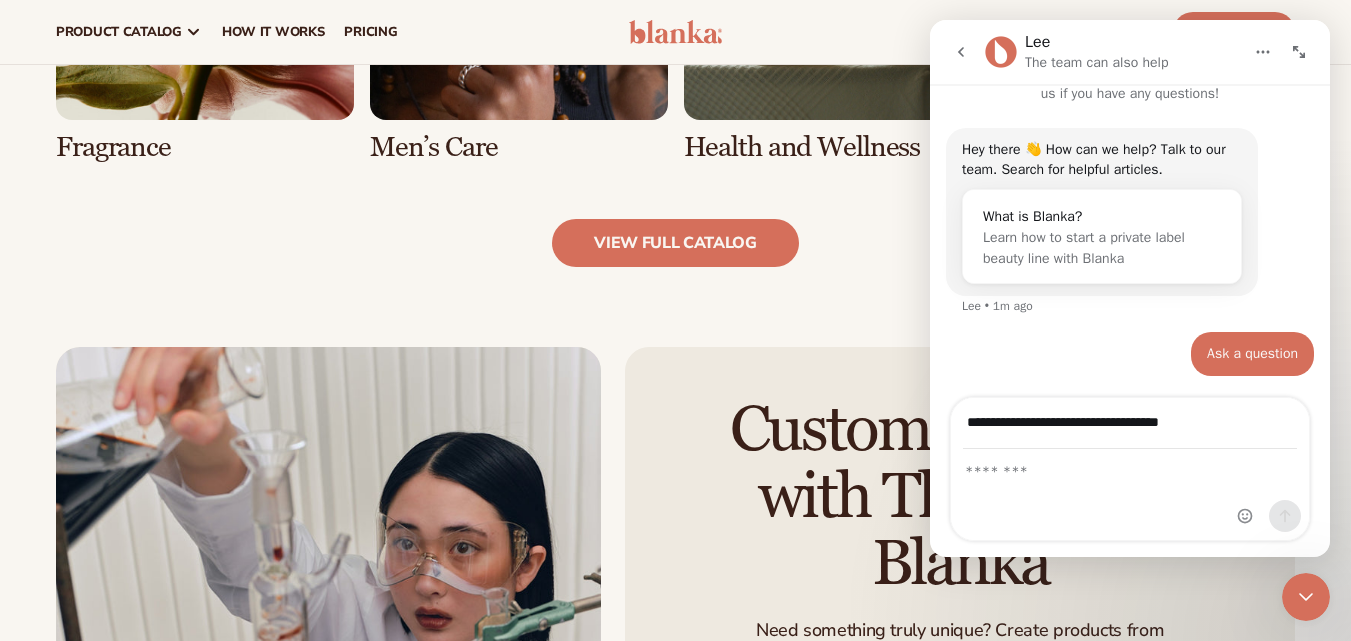 type on "**********" 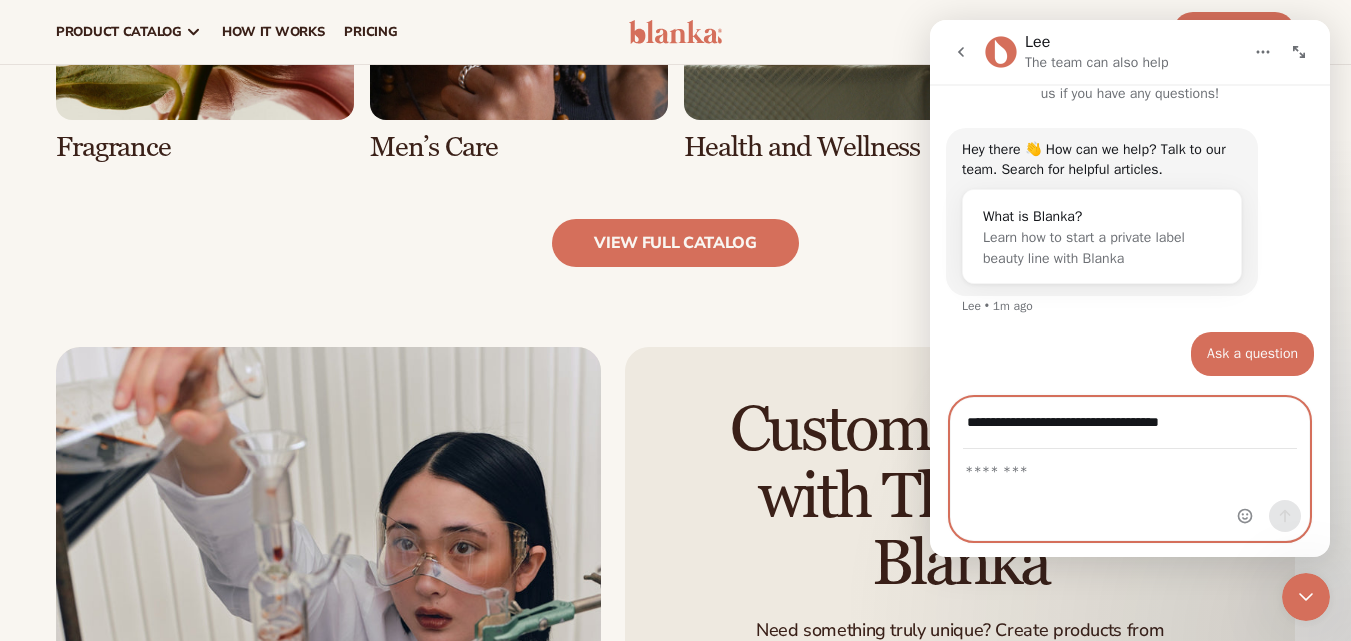 click on "Ask a question" at bounding box center (1252, 354) 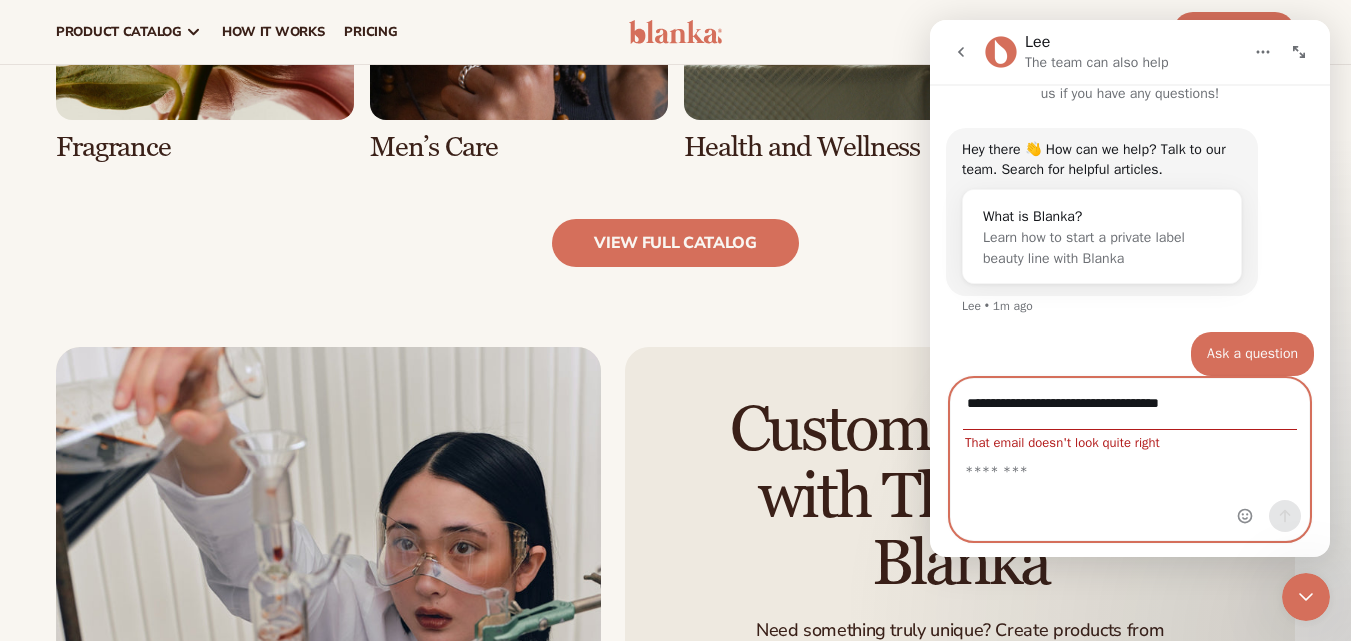 scroll, scrollTop: 58, scrollLeft: 0, axis: vertical 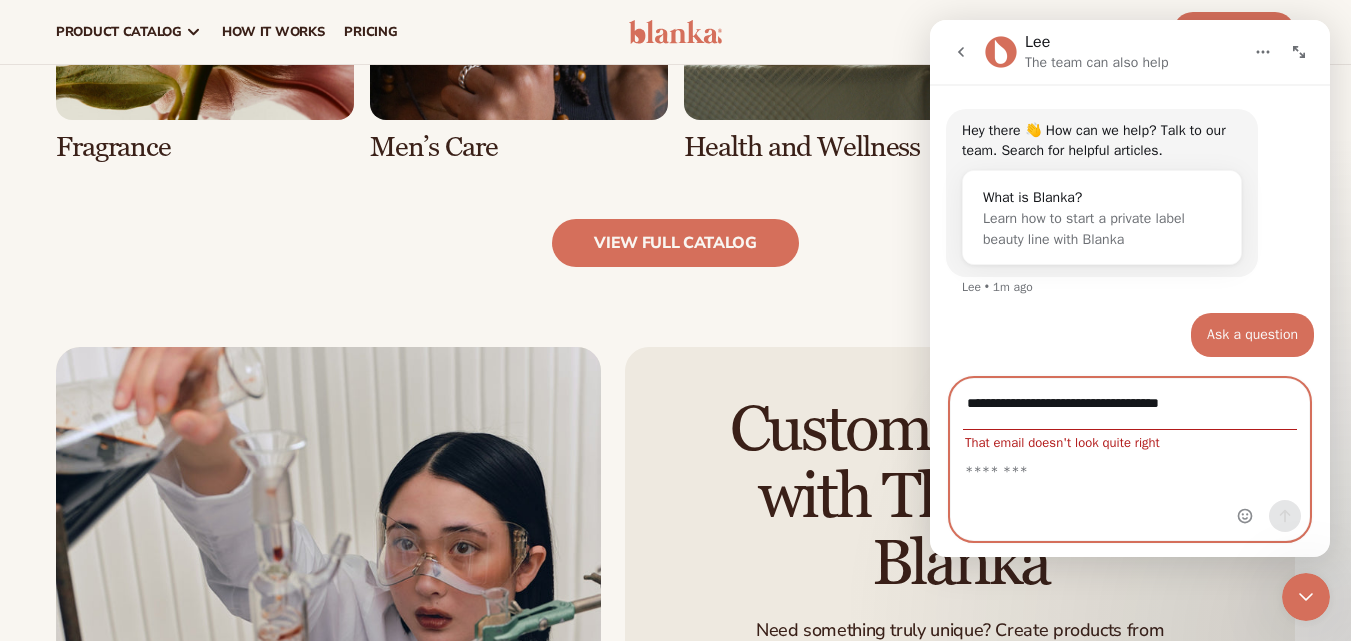 click on "**********" at bounding box center (1130, 404) 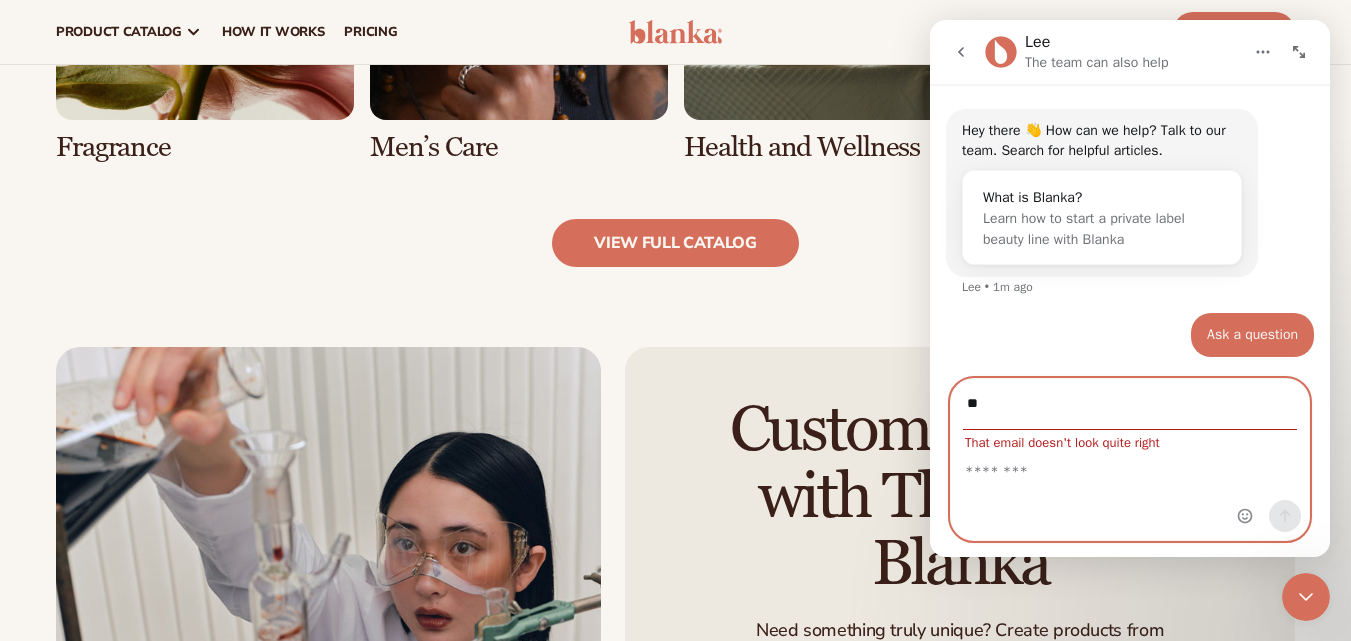 type on "*" 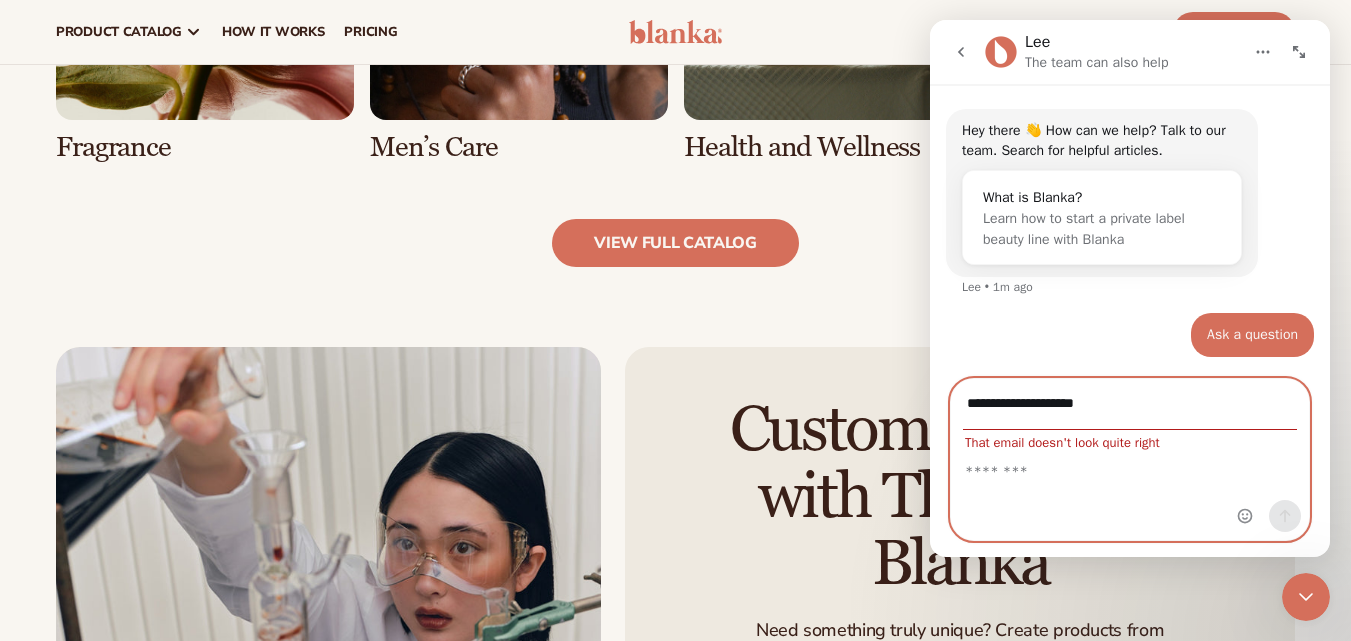 type on "**********" 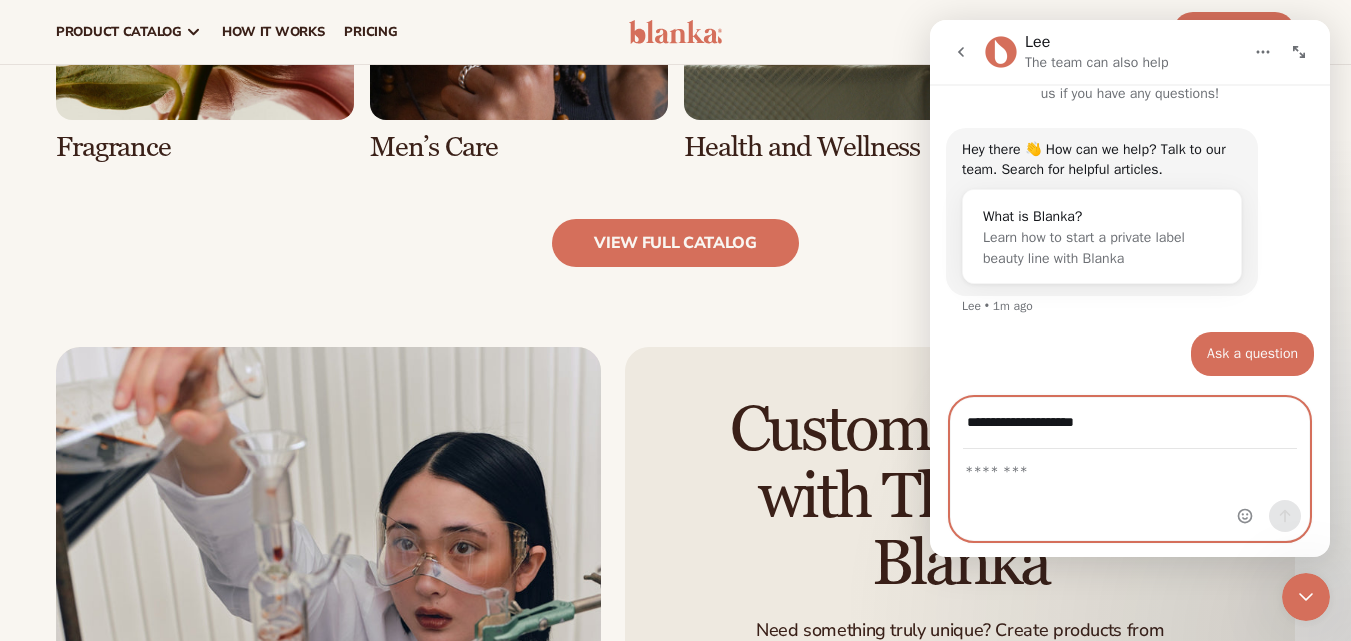 click at bounding box center (1130, 467) 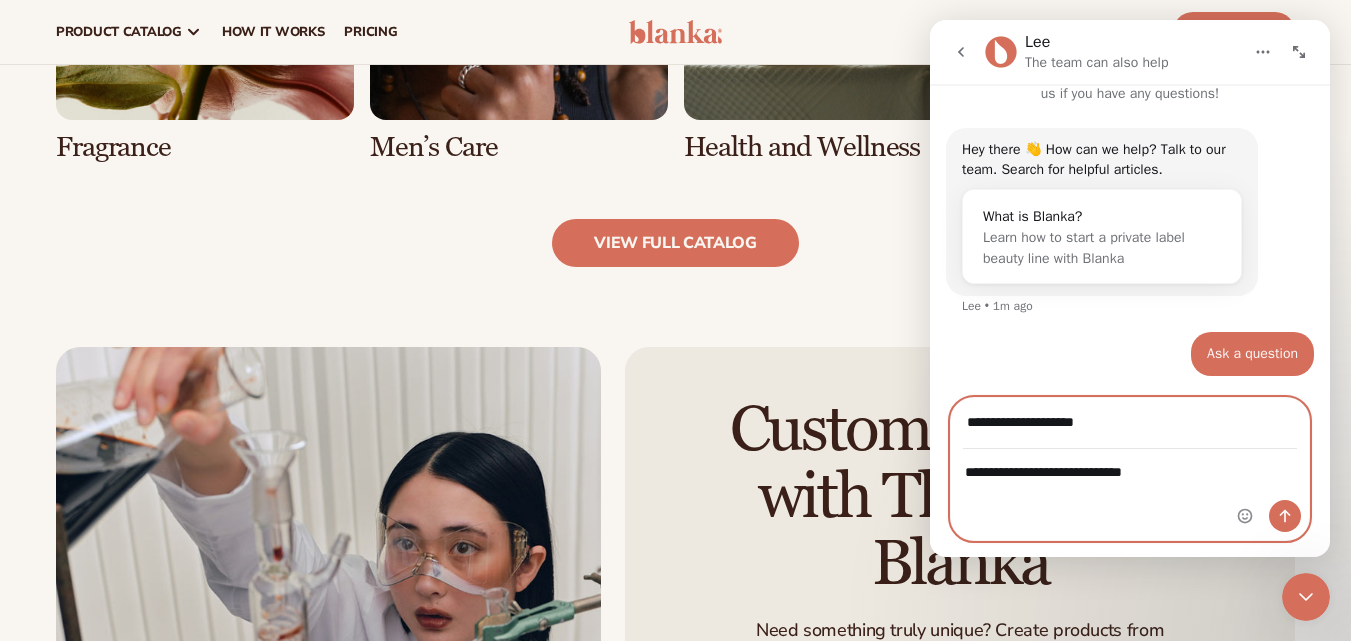 type on "**********" 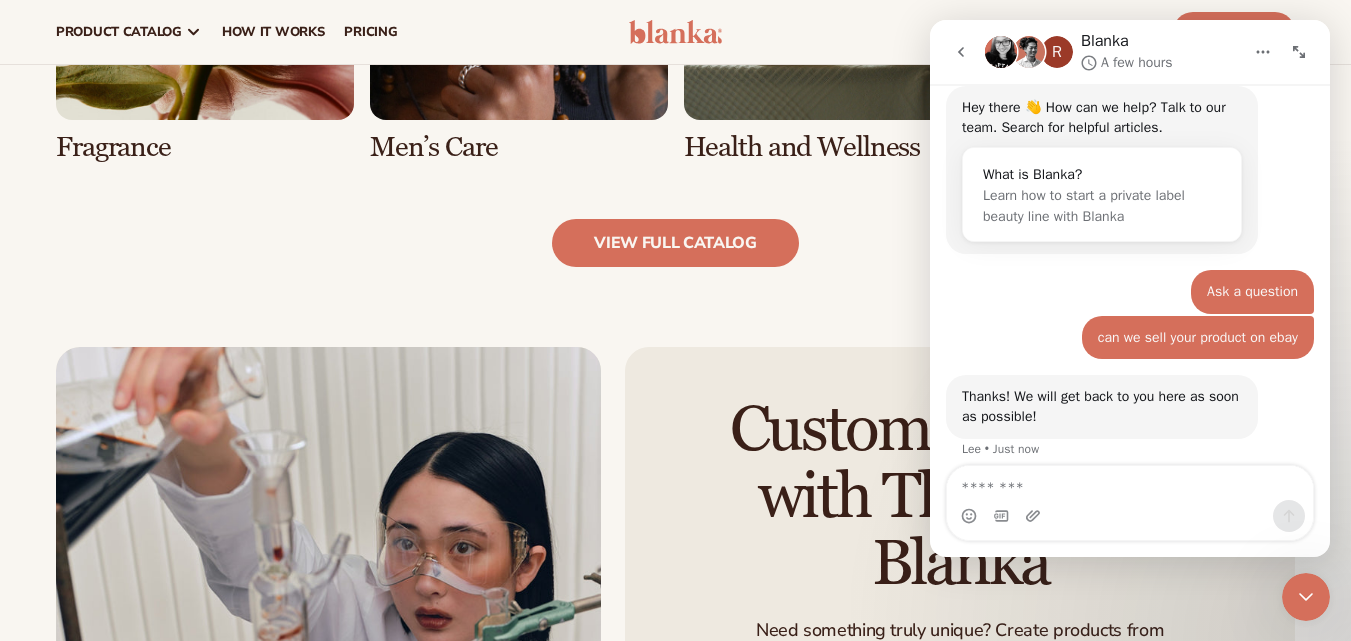 scroll, scrollTop: 152, scrollLeft: 0, axis: vertical 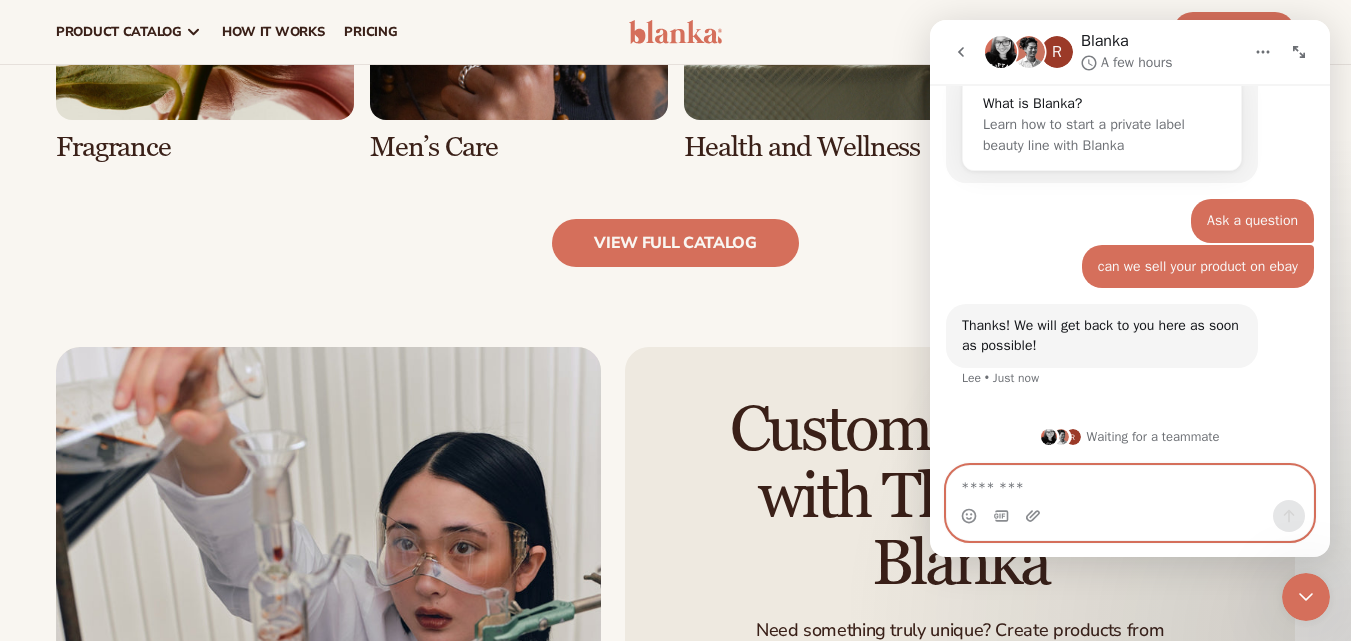 click at bounding box center (1130, 483) 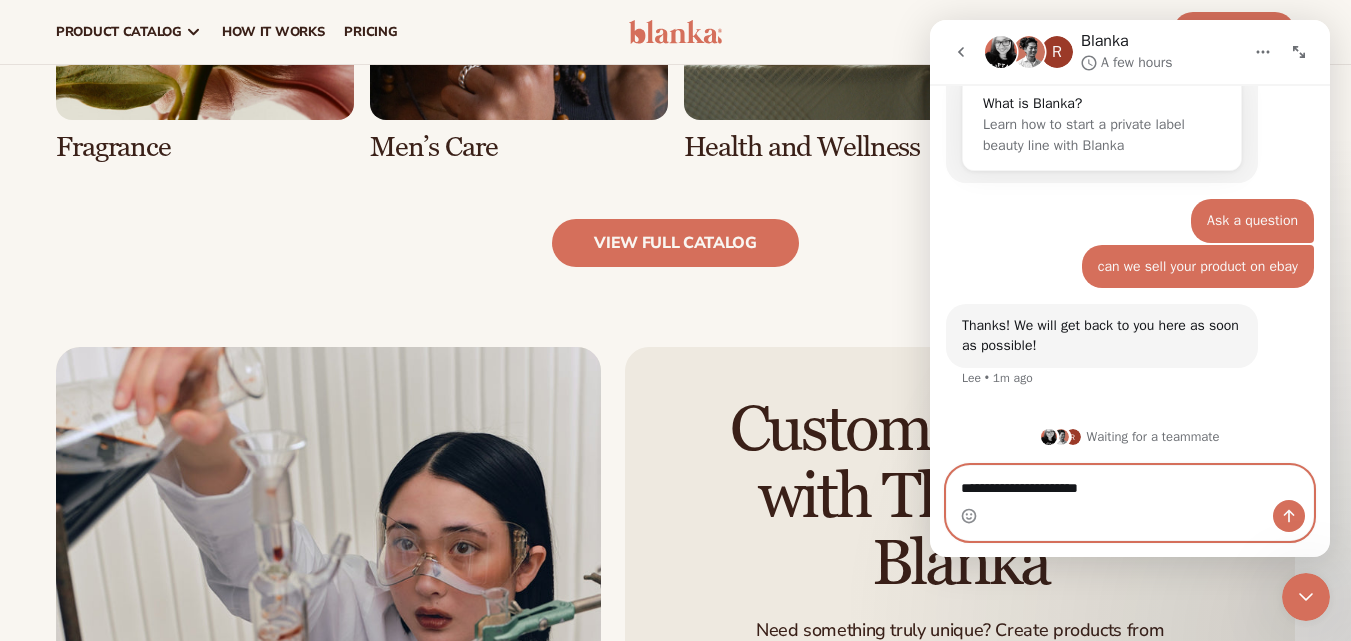 type on "**********" 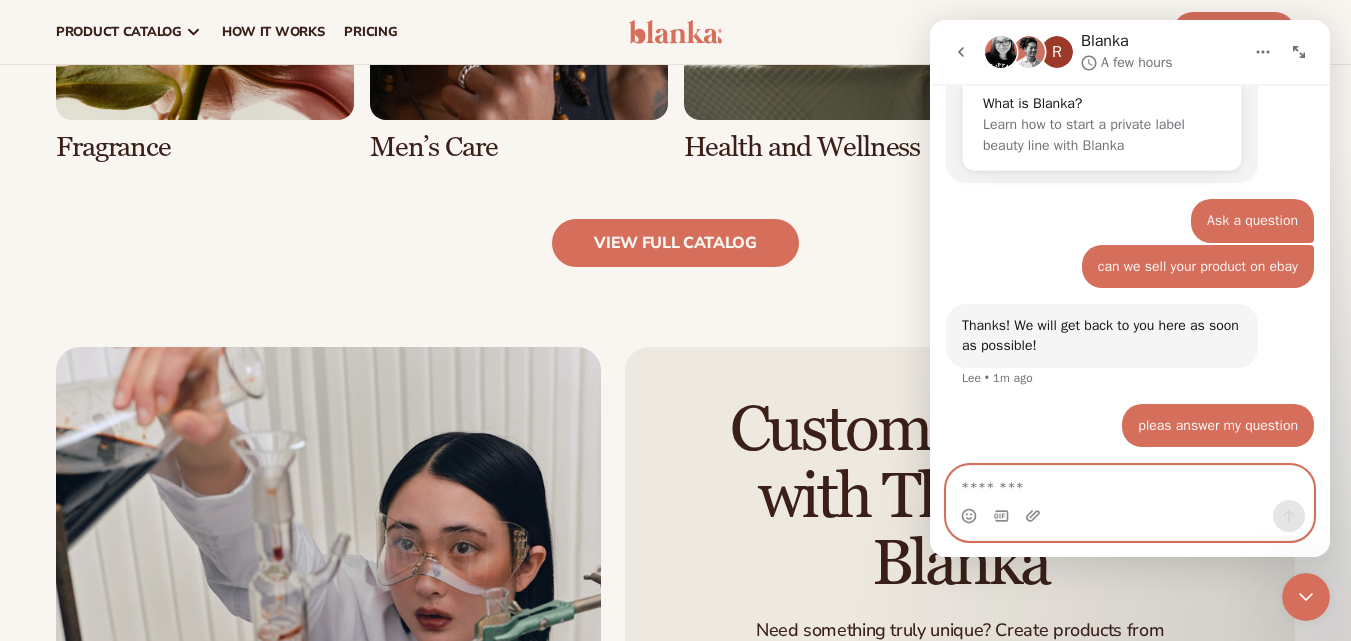 scroll, scrollTop: 211, scrollLeft: 0, axis: vertical 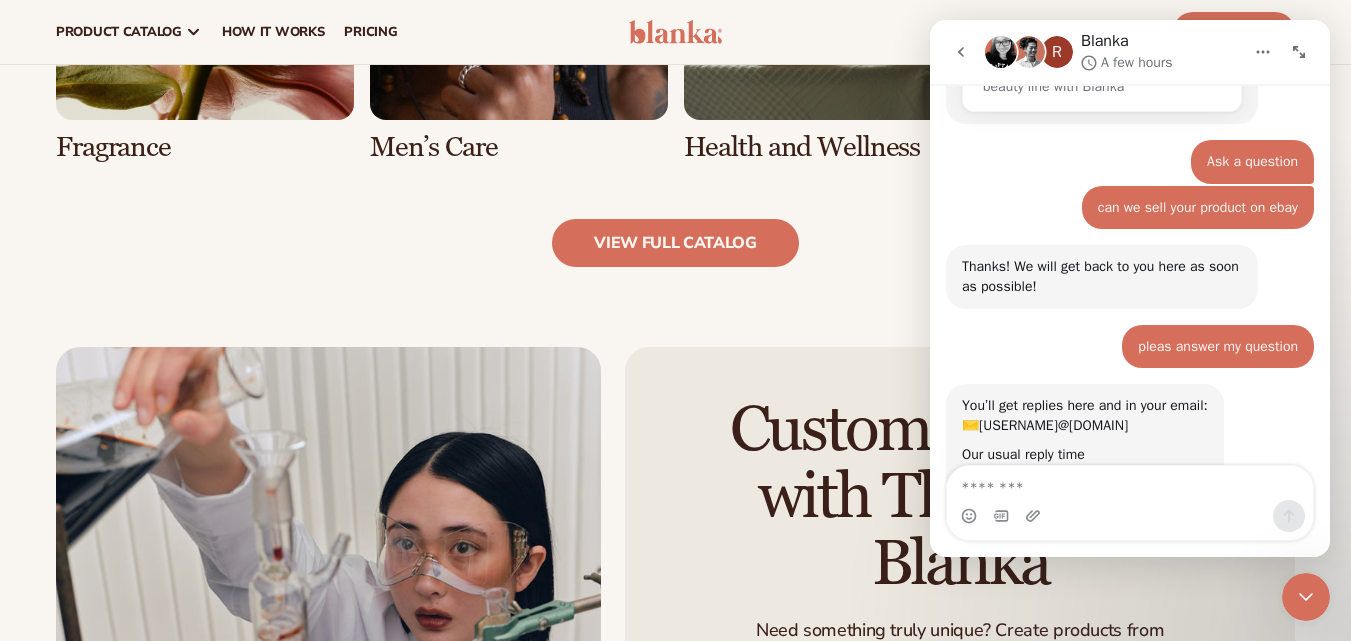 click on "Explore high-quality product formulas
view full catalog
Makeup
Skin Care" at bounding box center [675, -191] 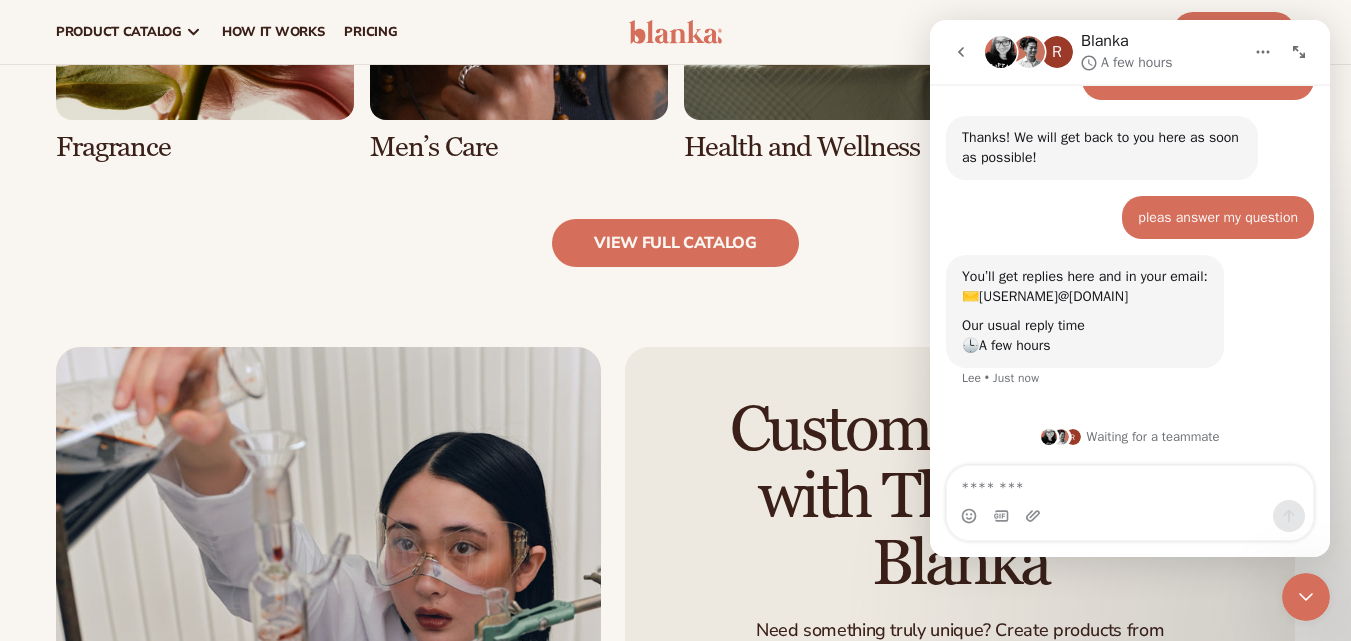 scroll, scrollTop: 340, scrollLeft: 0, axis: vertical 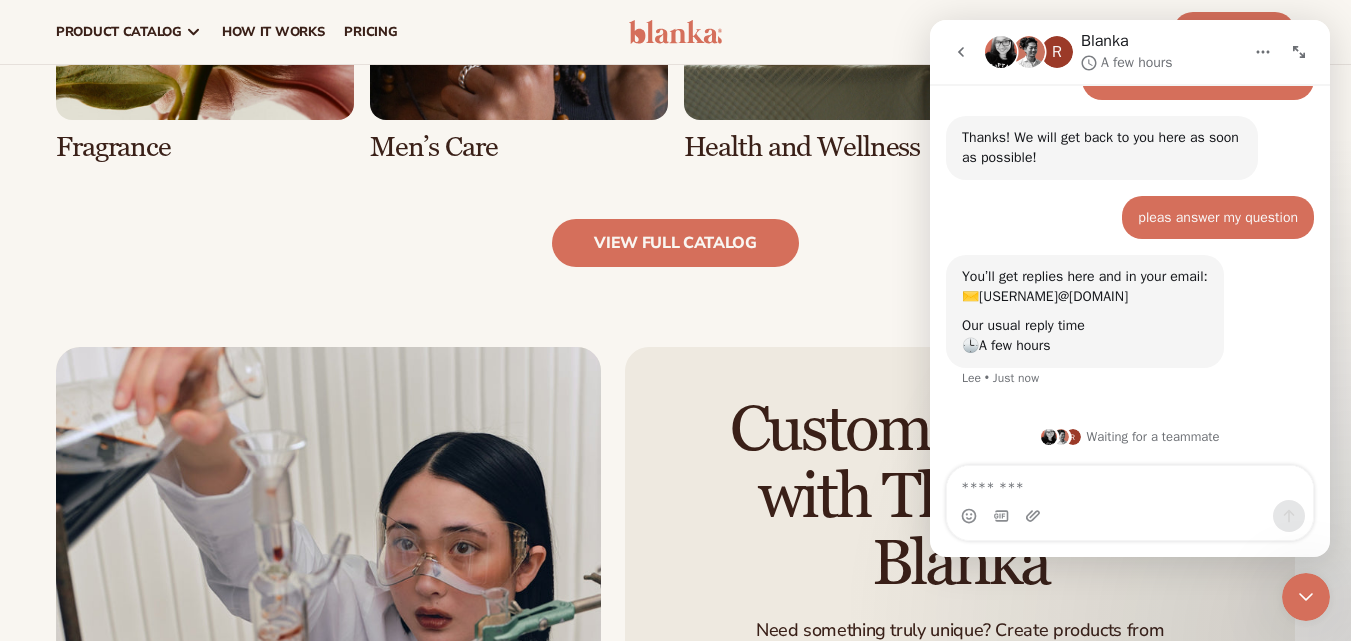 click on "Explore high-quality product formulas
view full catalog
Makeup
Skin Care" at bounding box center (675, -191) 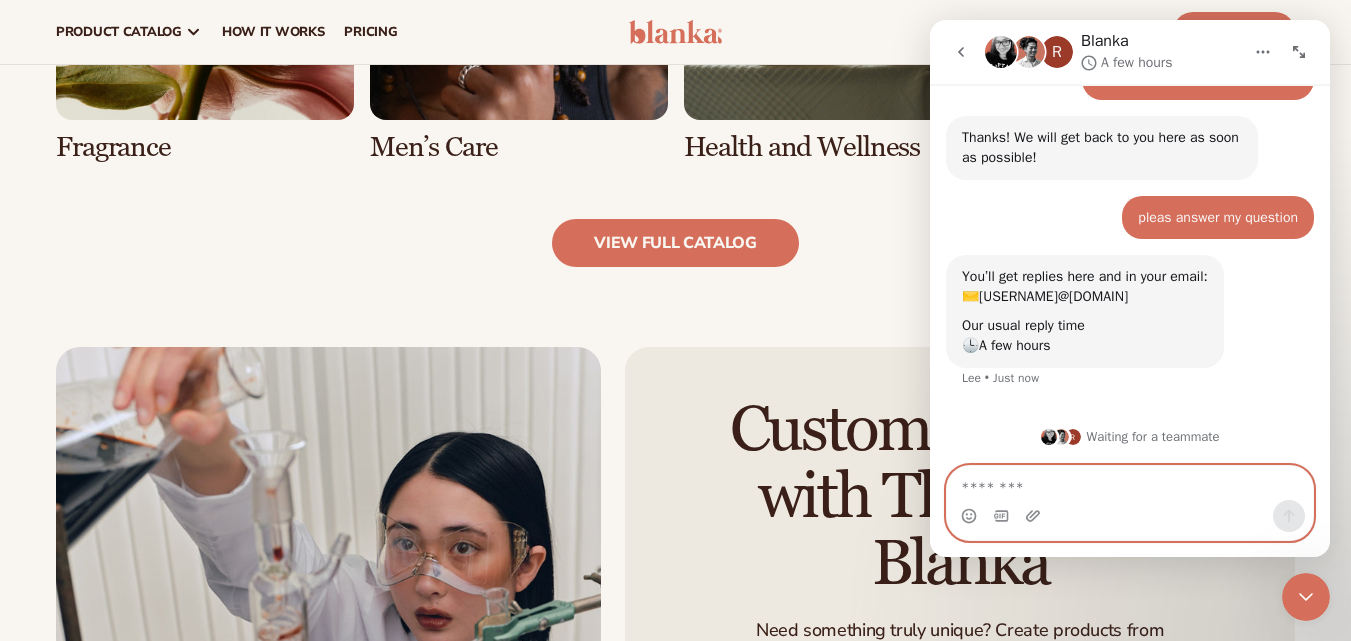 click at bounding box center (1130, 483) 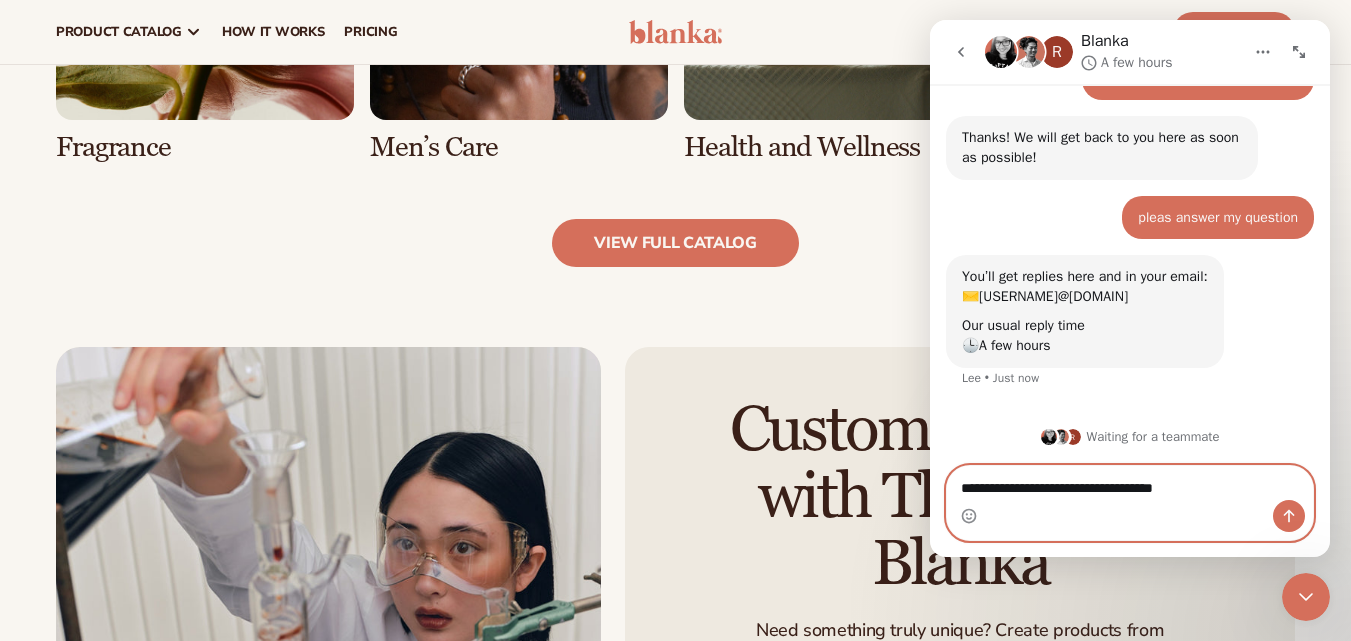type on "**********" 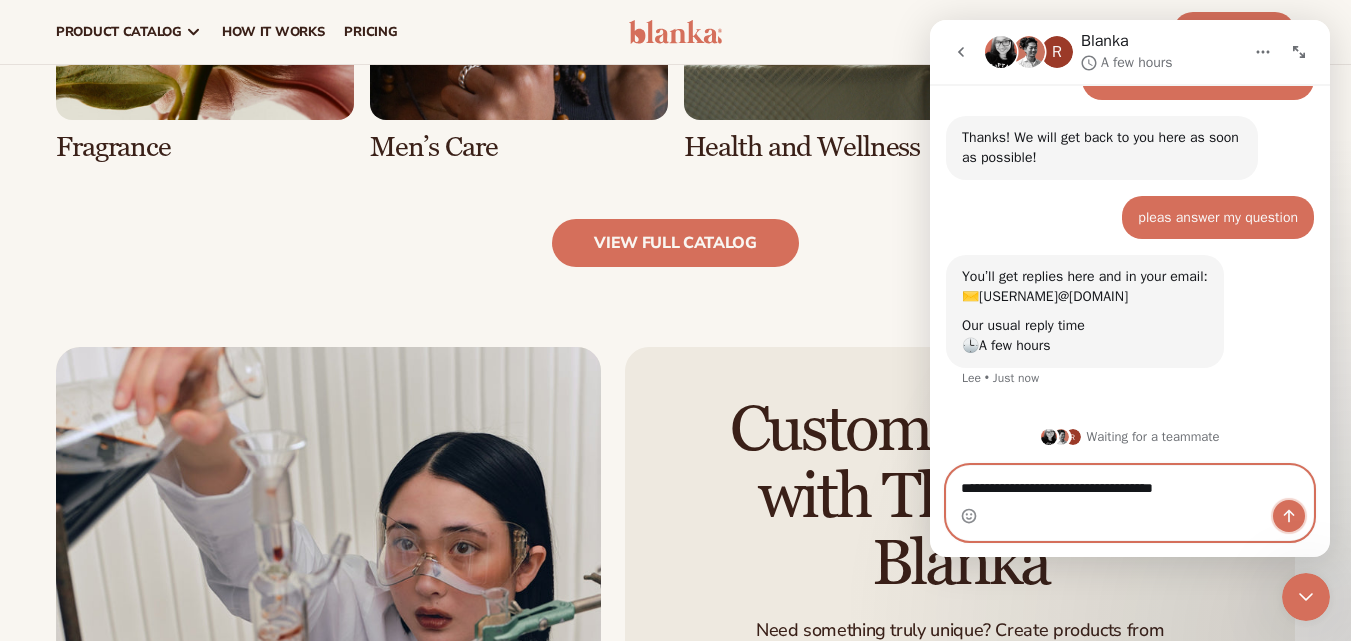 click 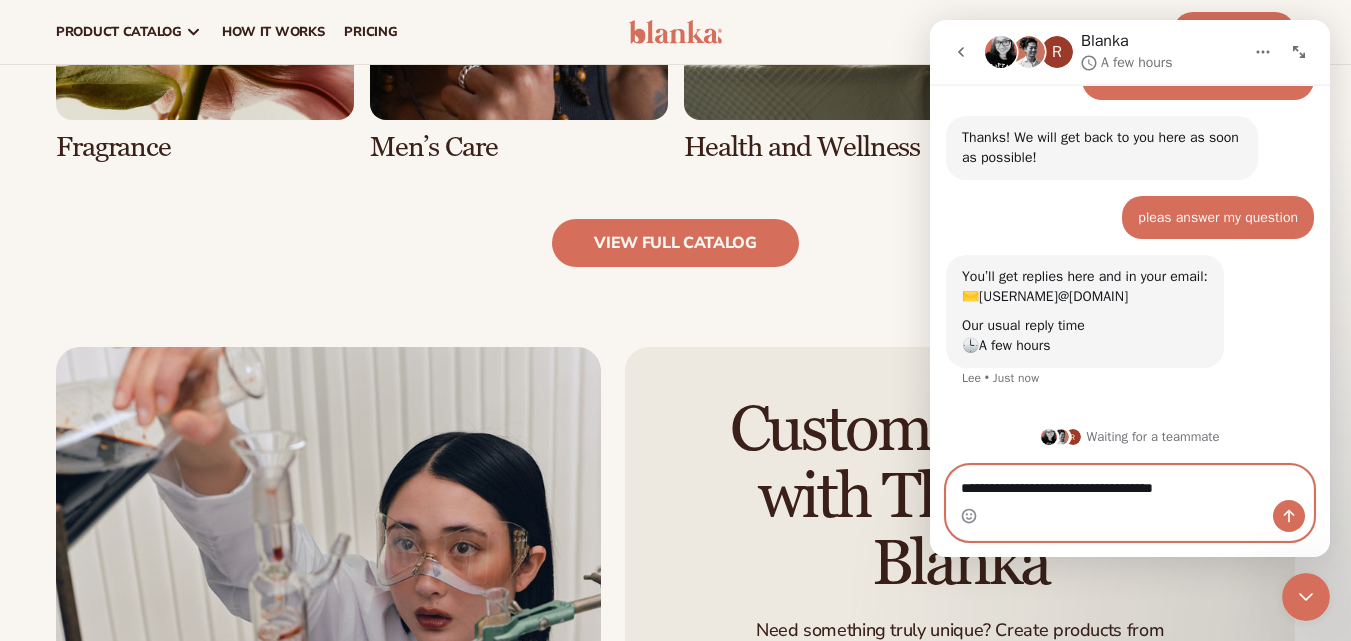 type 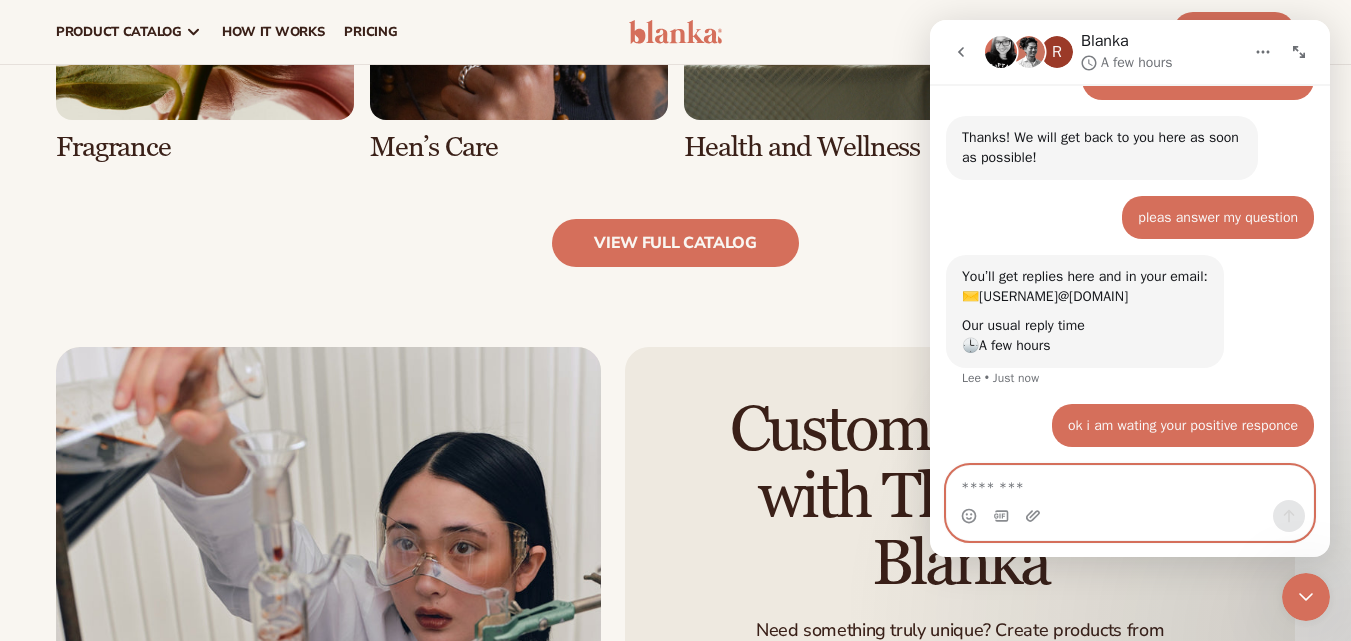 scroll, scrollTop: 399, scrollLeft: 0, axis: vertical 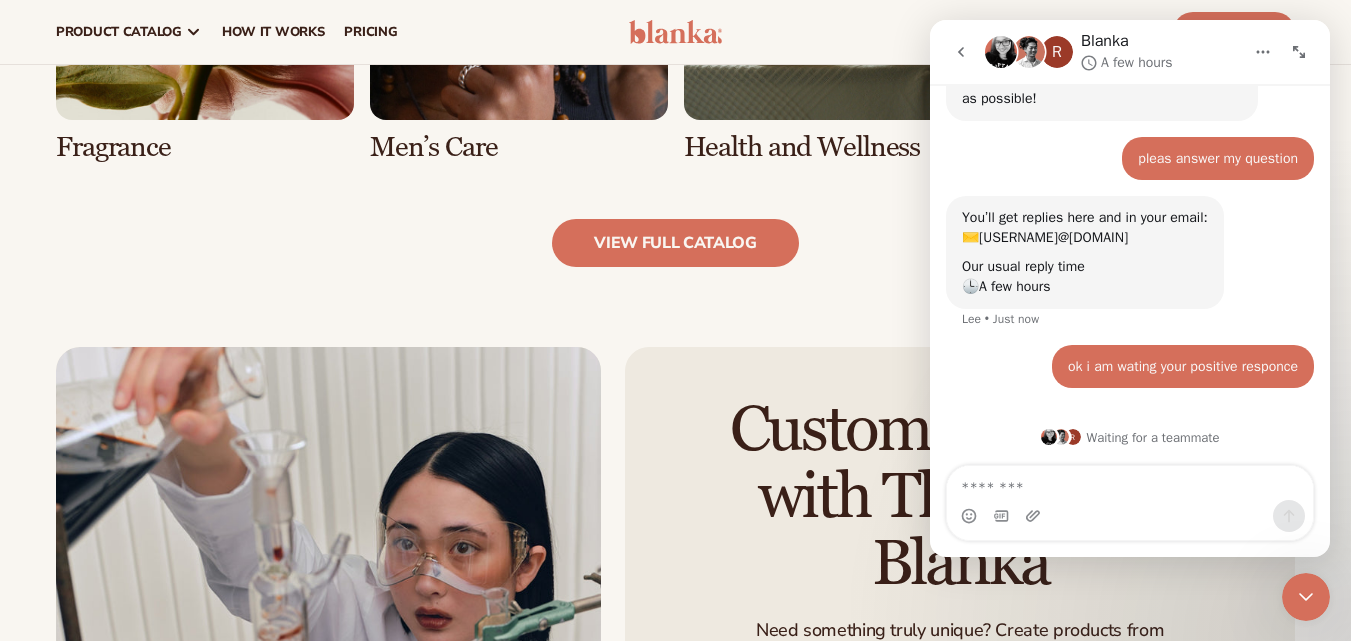 click on "Explore high-quality product formulas
view full catalog
Makeup
Skin Care" at bounding box center [675, -191] 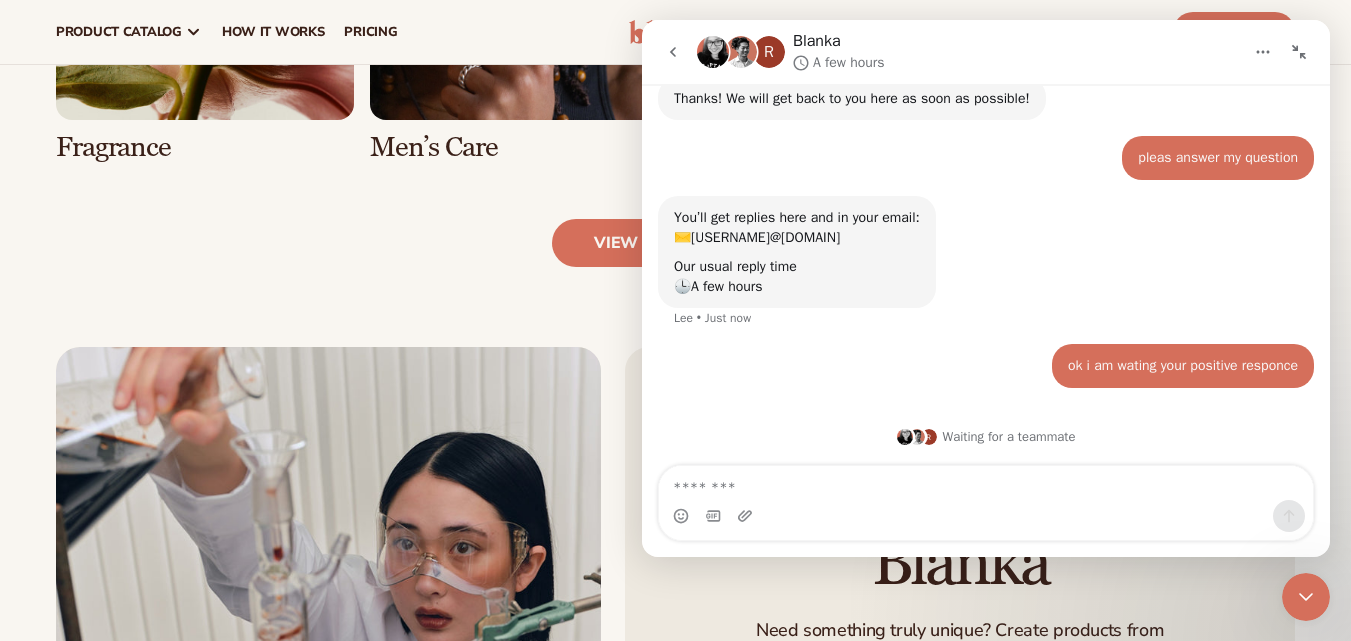 click 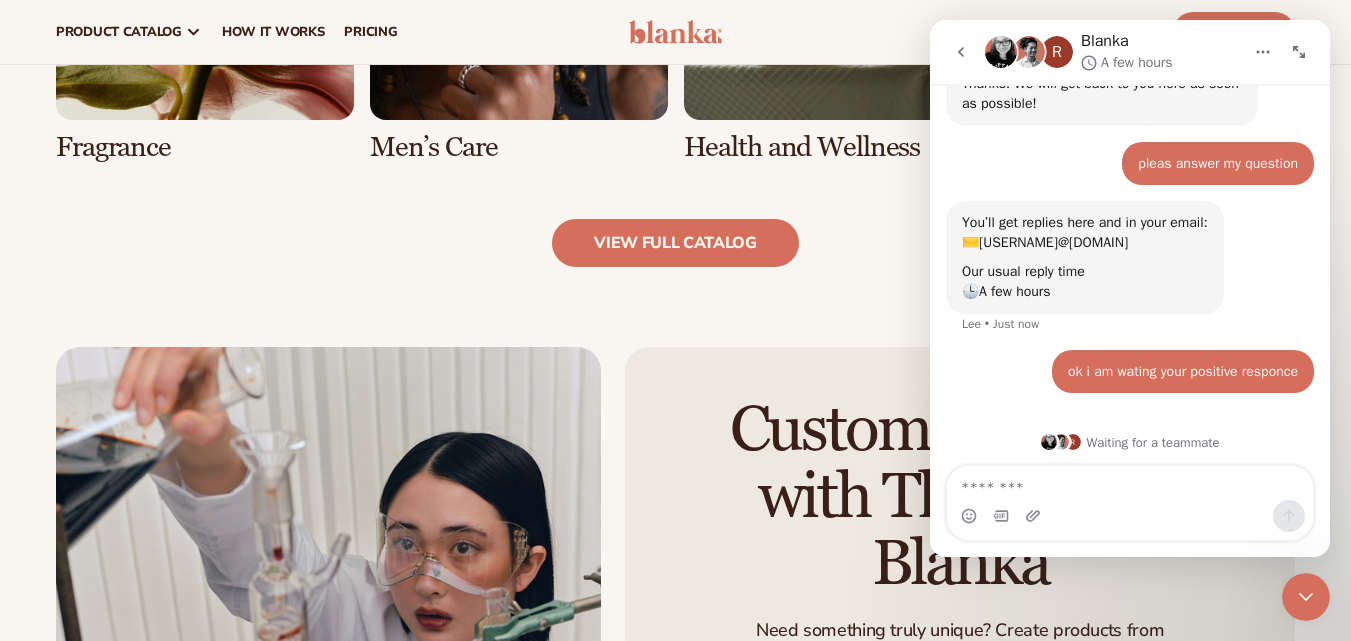 scroll, scrollTop: 399, scrollLeft: 0, axis: vertical 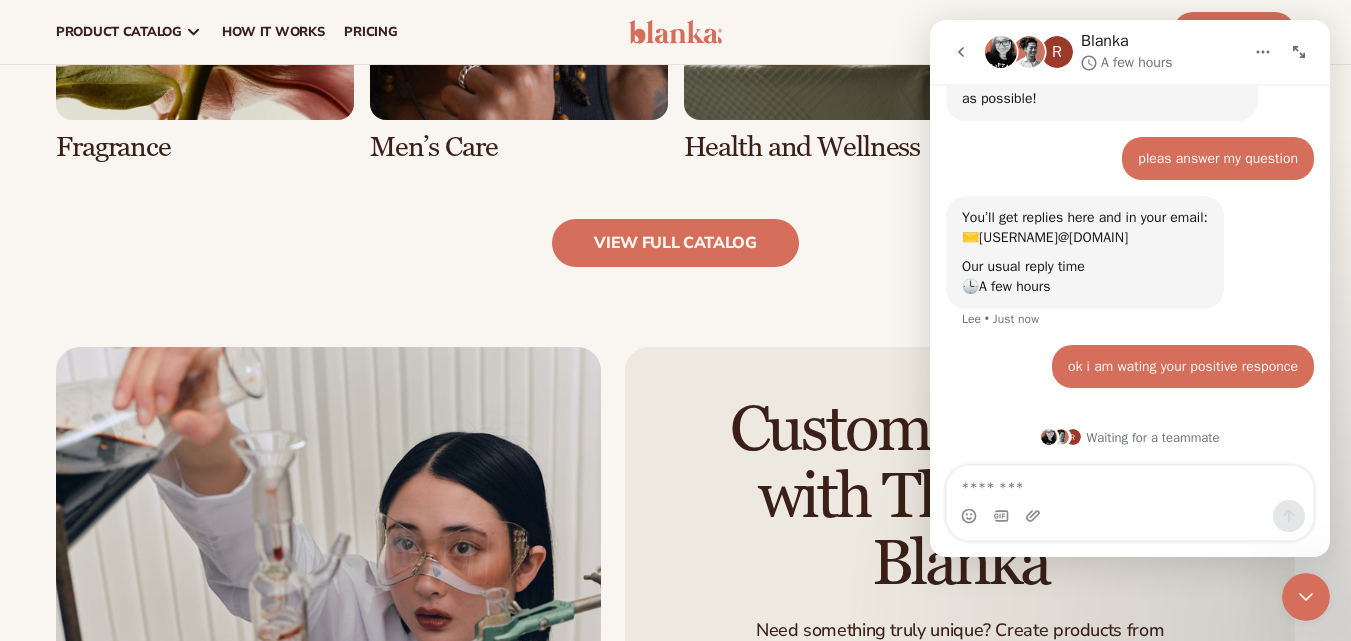 click on "Explore high-quality product formulas
view full catalog
Makeup
Skin Care" at bounding box center [675, -191] 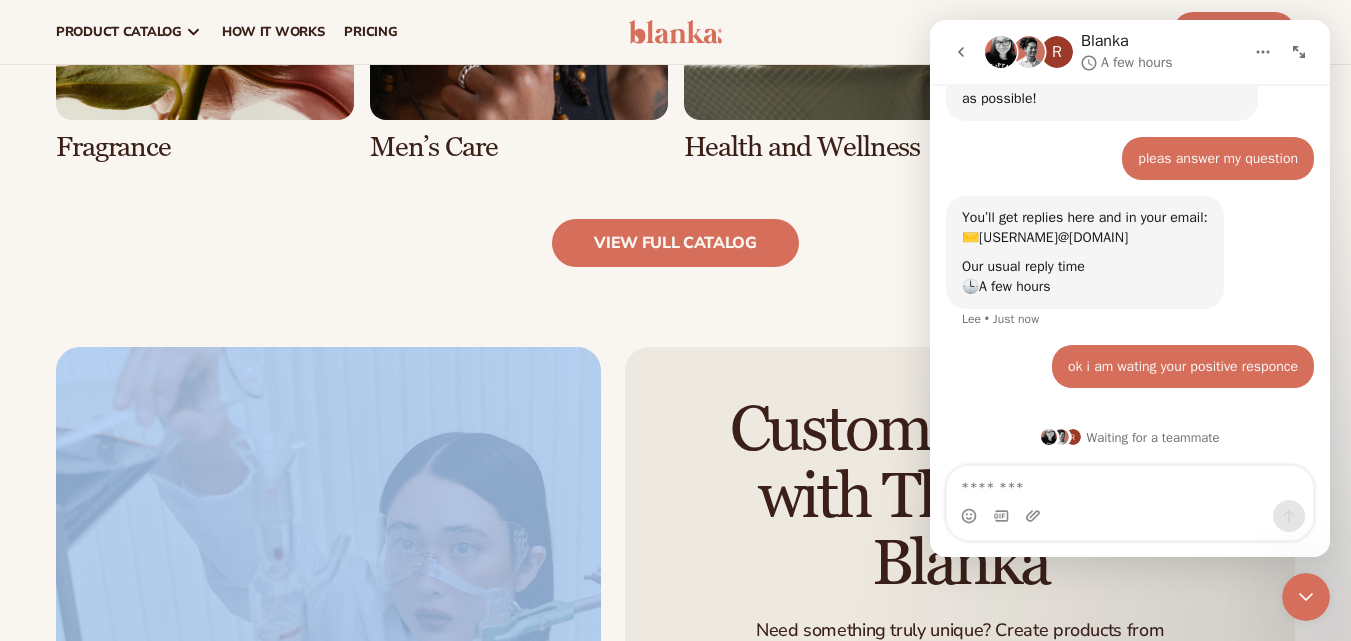 click on "Explore high-quality product formulas
view full catalog
Makeup
Skin Care" at bounding box center (675, -191) 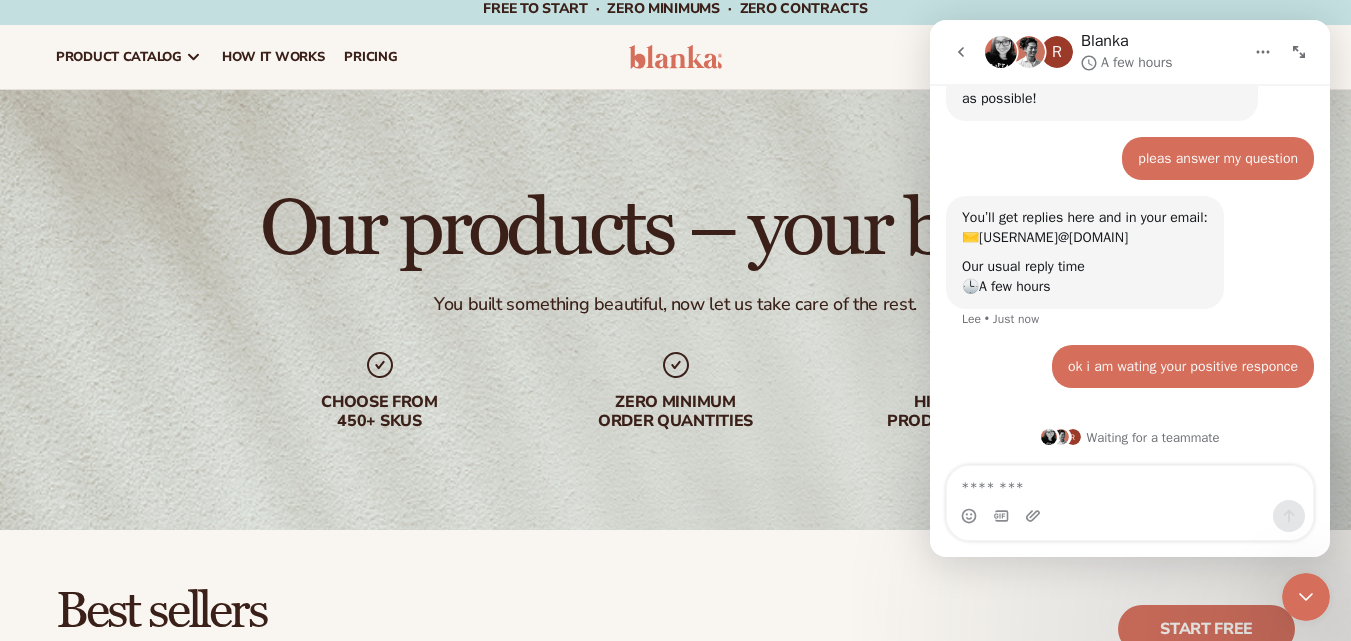 scroll, scrollTop: 0, scrollLeft: 0, axis: both 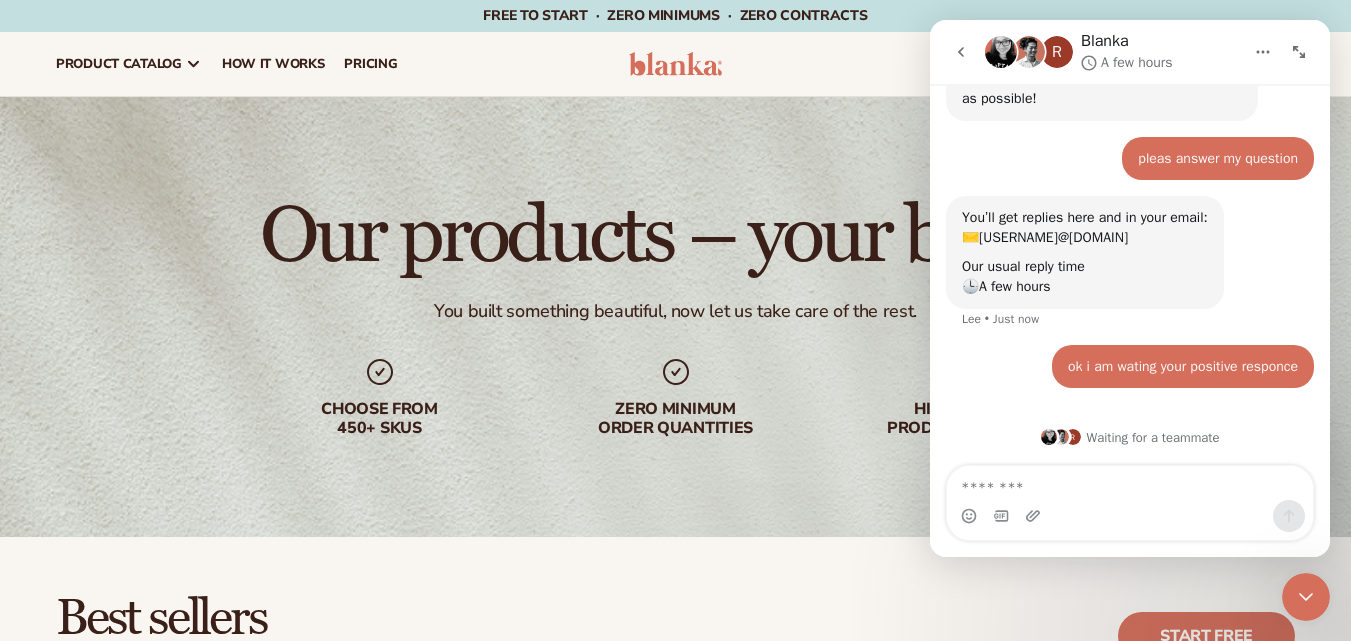 click 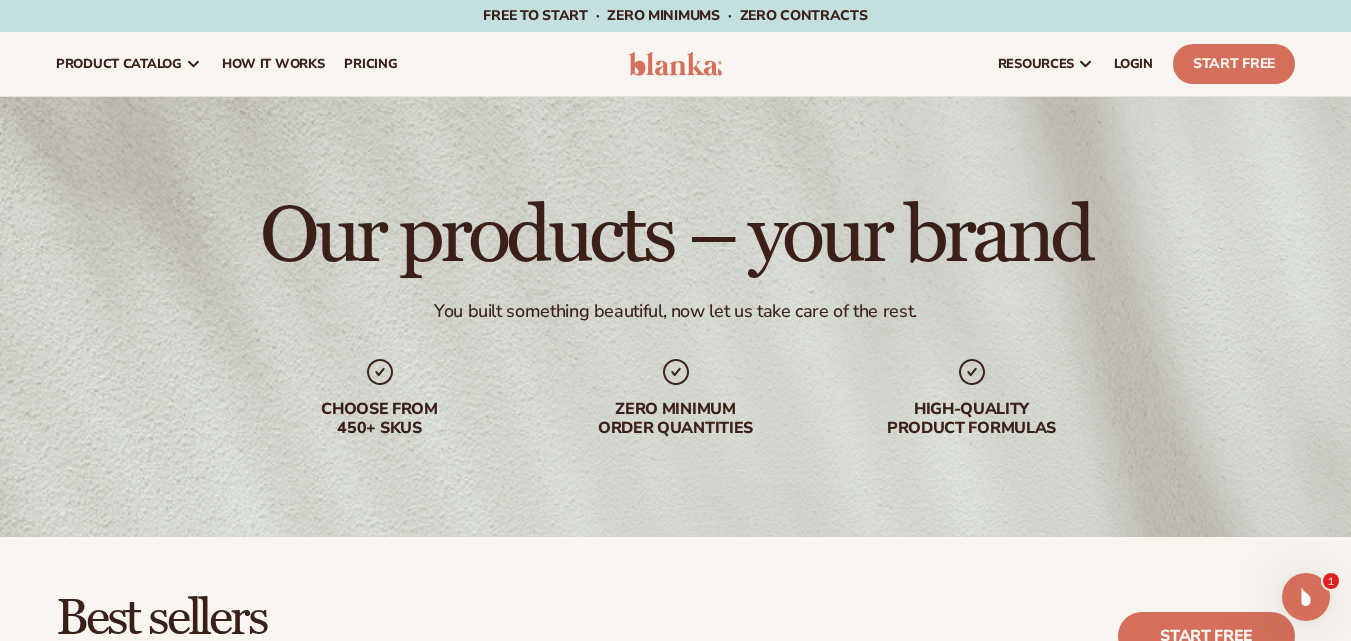 scroll, scrollTop: 0, scrollLeft: 0, axis: both 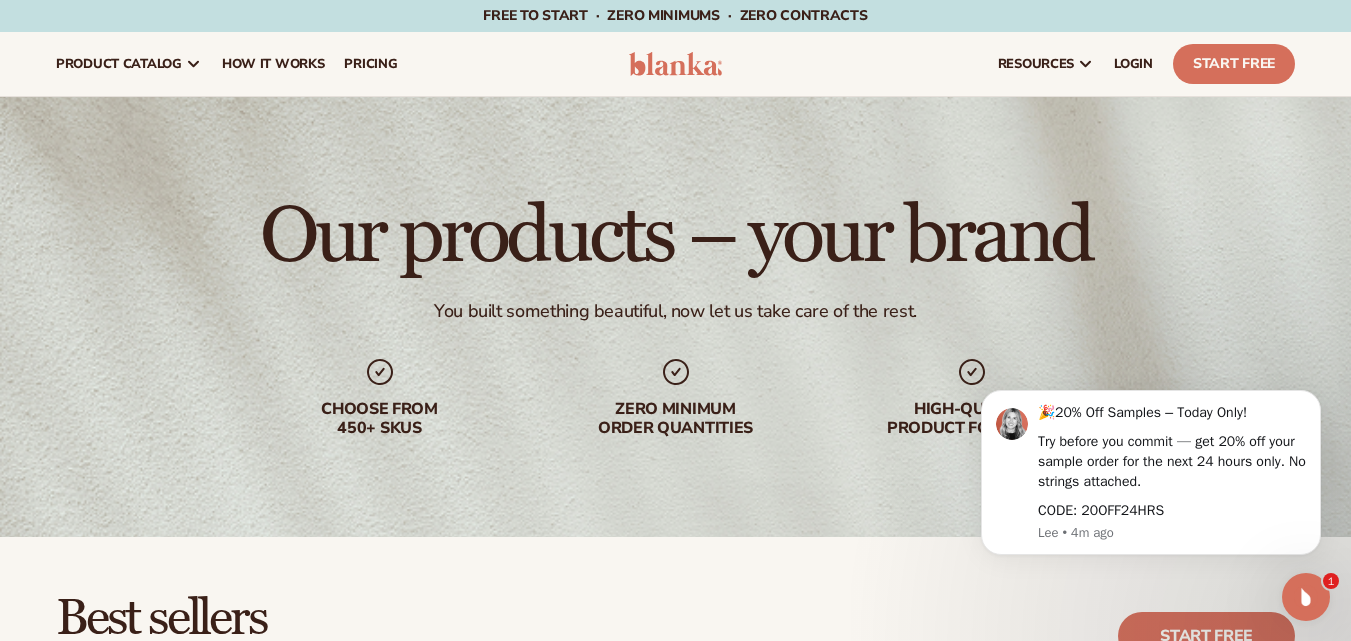 click 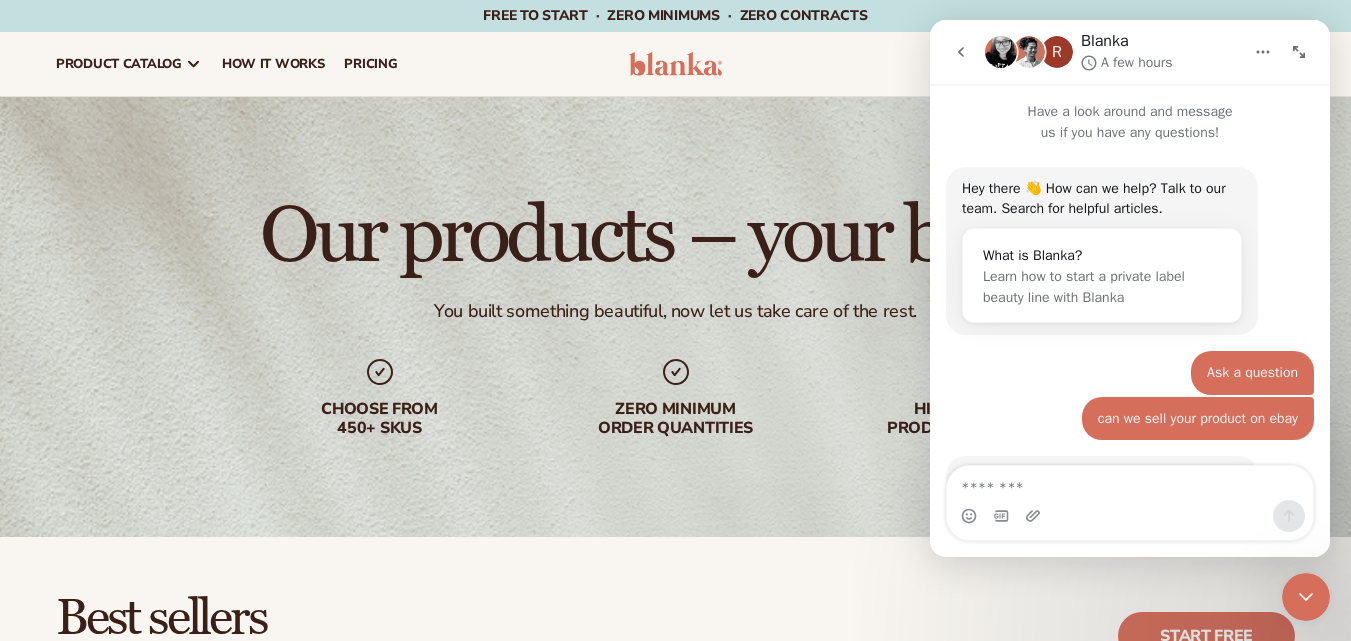 scroll, scrollTop: 399, scrollLeft: 0, axis: vertical 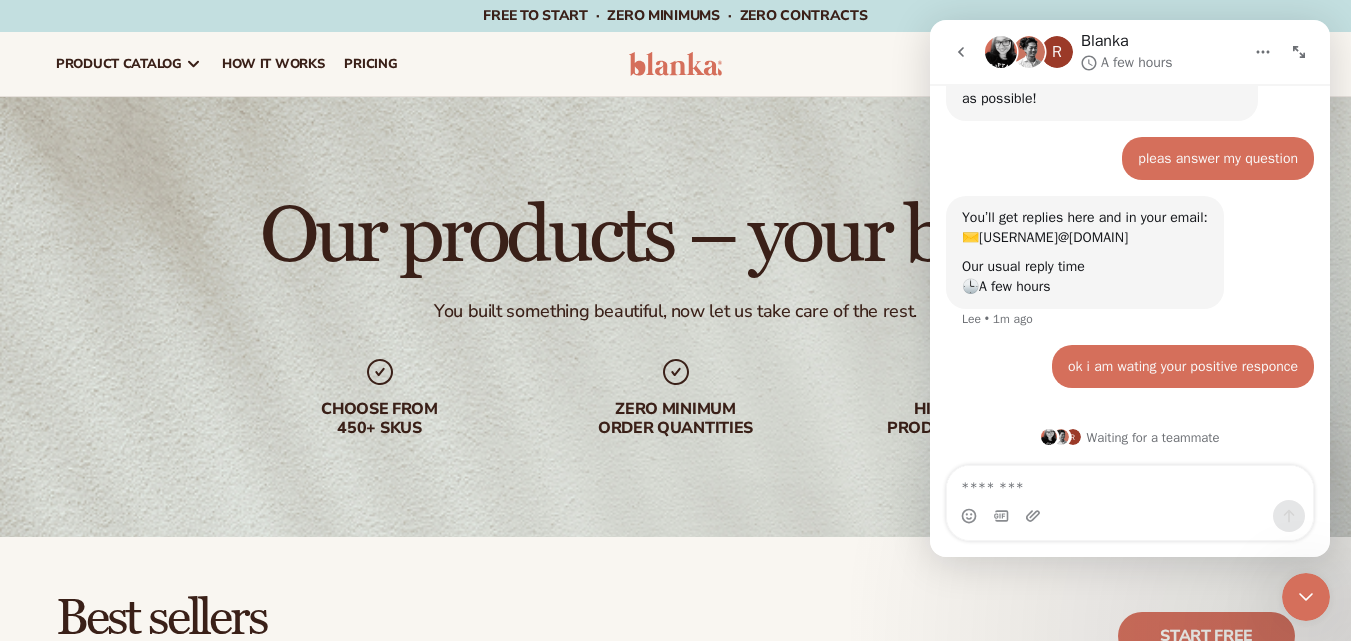 click 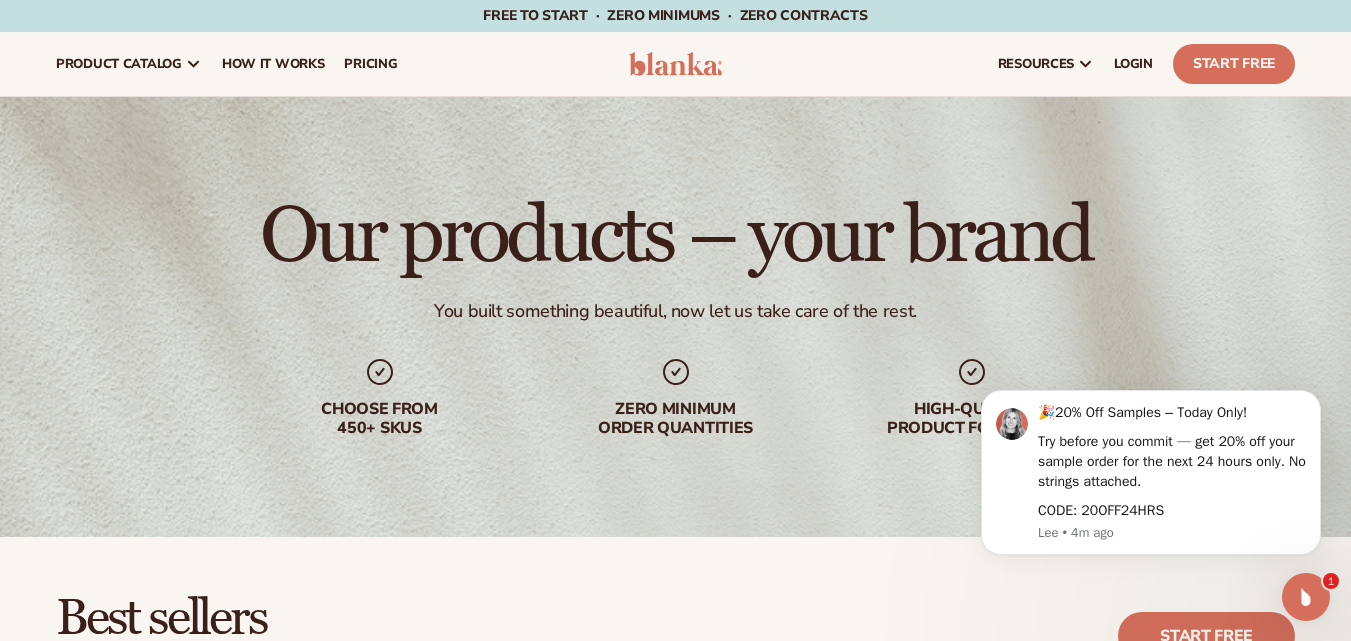 scroll, scrollTop: 0, scrollLeft: 0, axis: both 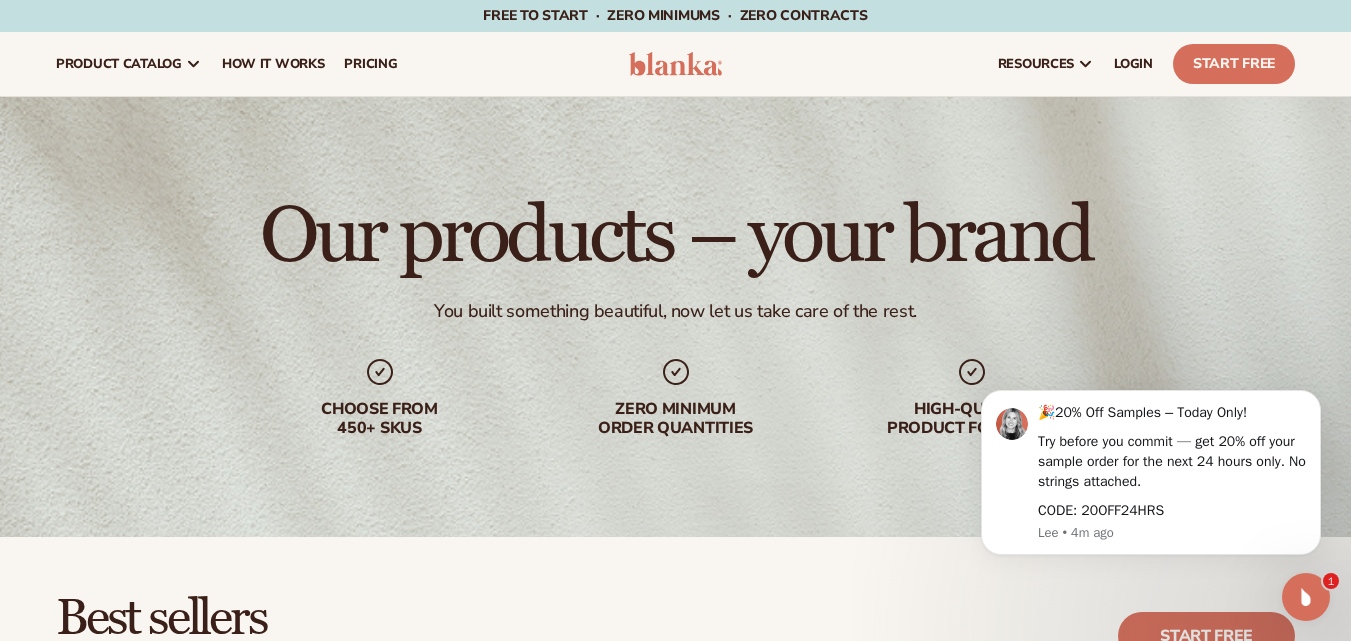 click on "Best sellers Private label products to start your beauty and self care line today.
Start free
Lip Gloss
Makeup
$16 PROFIT
Moisturizer
Skin Care
$17 PROFIT
Body Care Makeup" at bounding box center [675, 895] 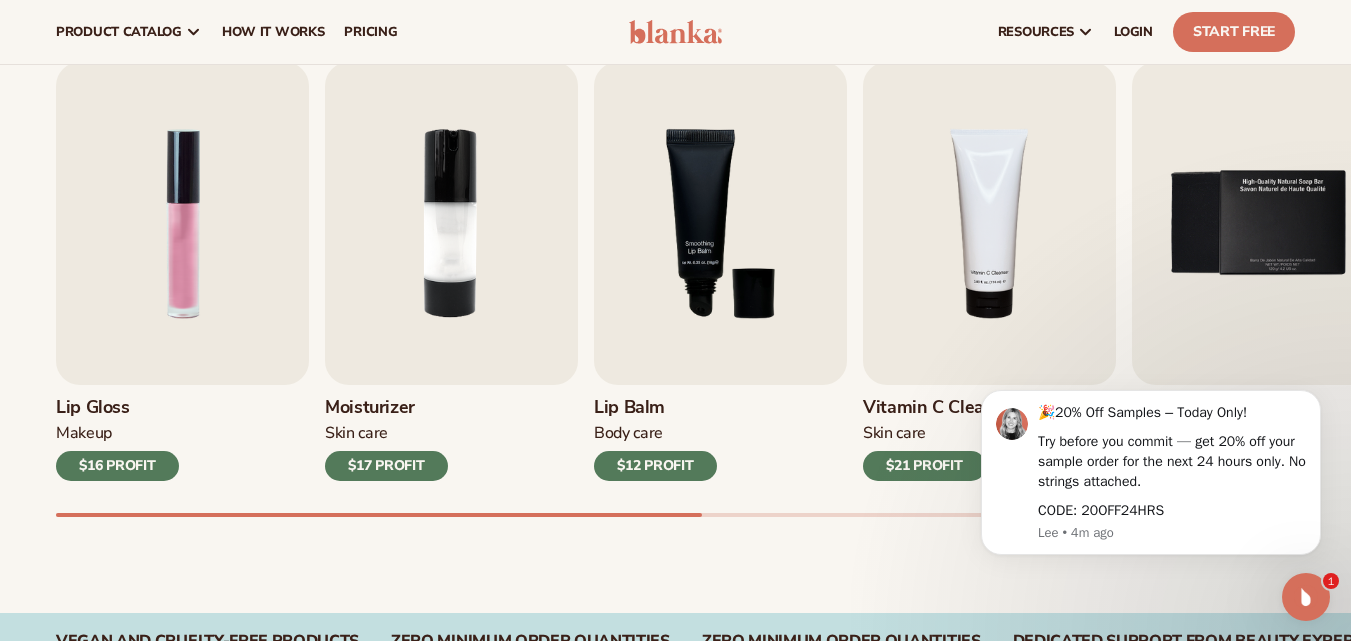 scroll, scrollTop: 640, scrollLeft: 0, axis: vertical 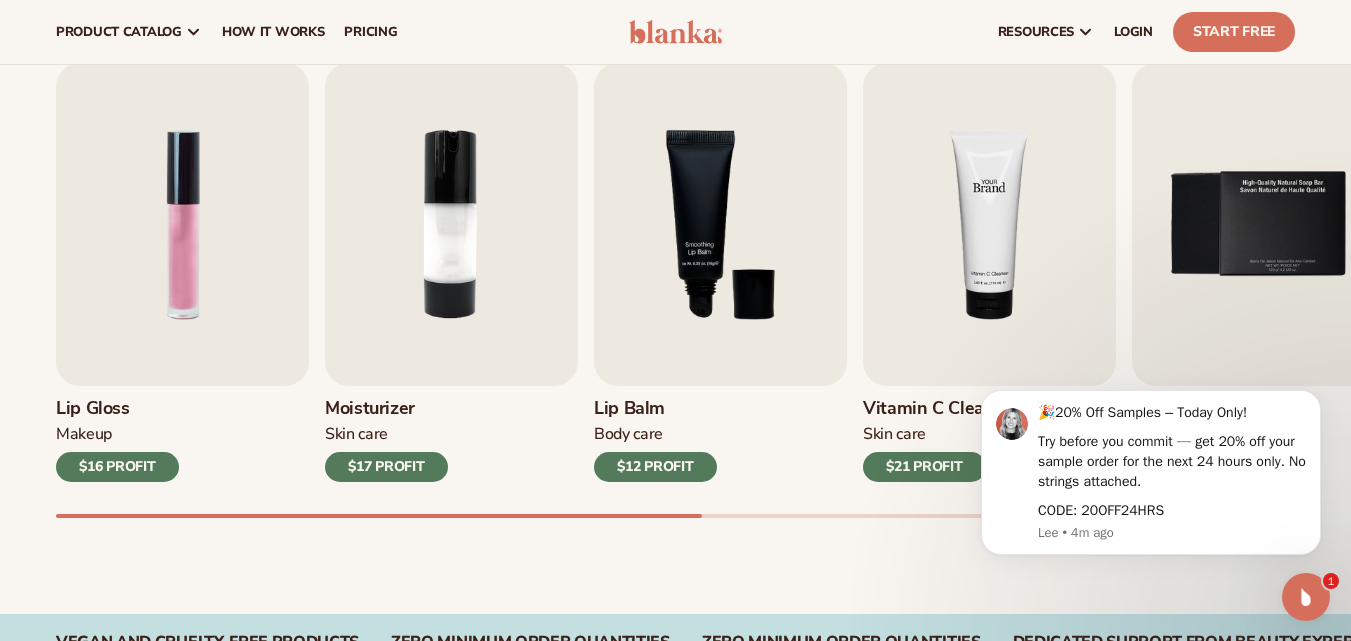 click at bounding box center [989, 224] 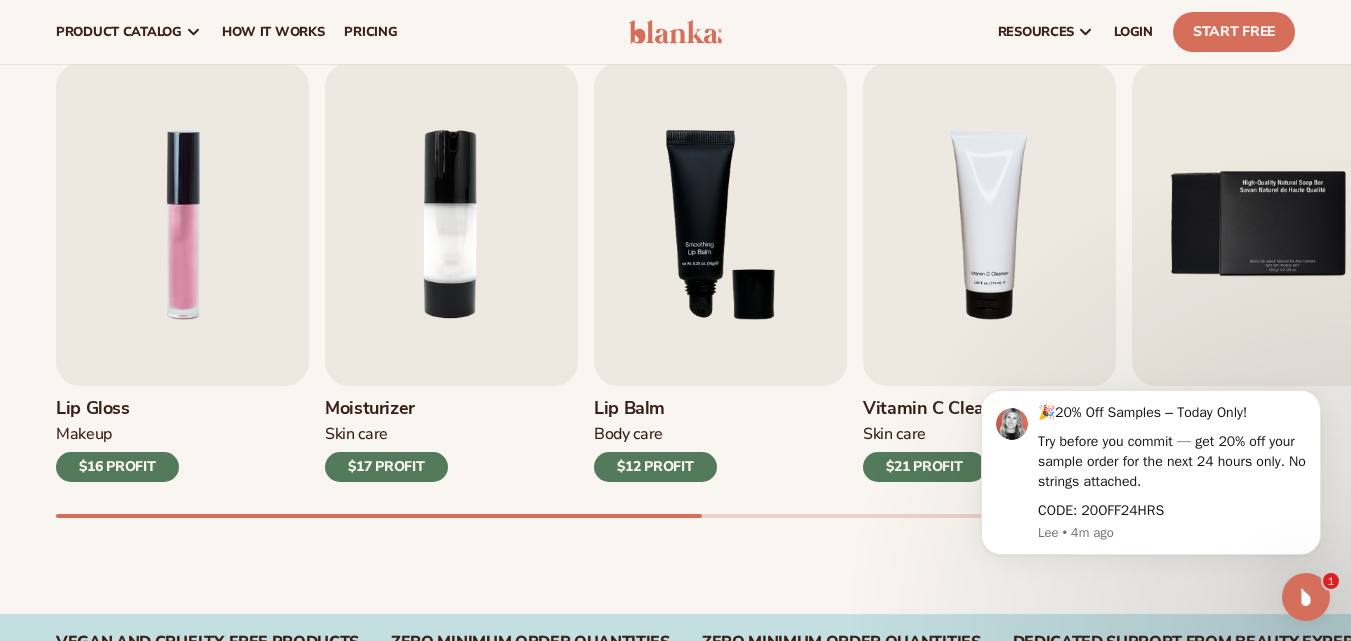 click on "Vitamin C Cleanser" at bounding box center (941, 409) 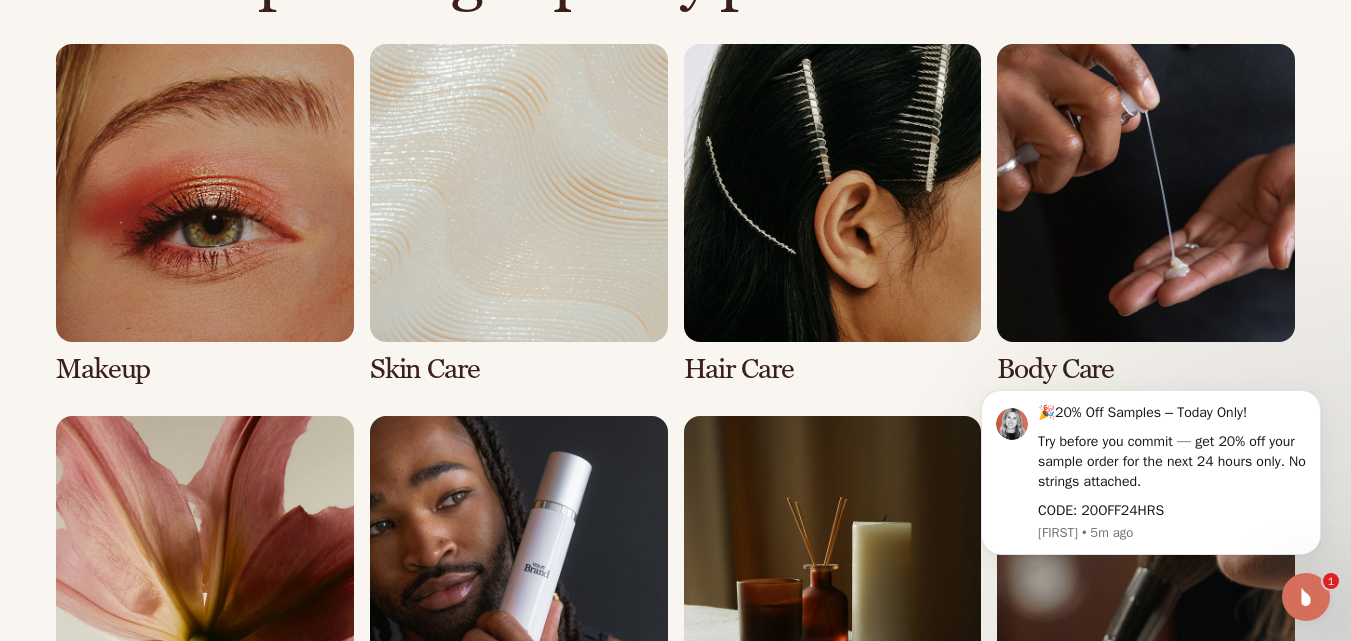 scroll, scrollTop: 1454, scrollLeft: 0, axis: vertical 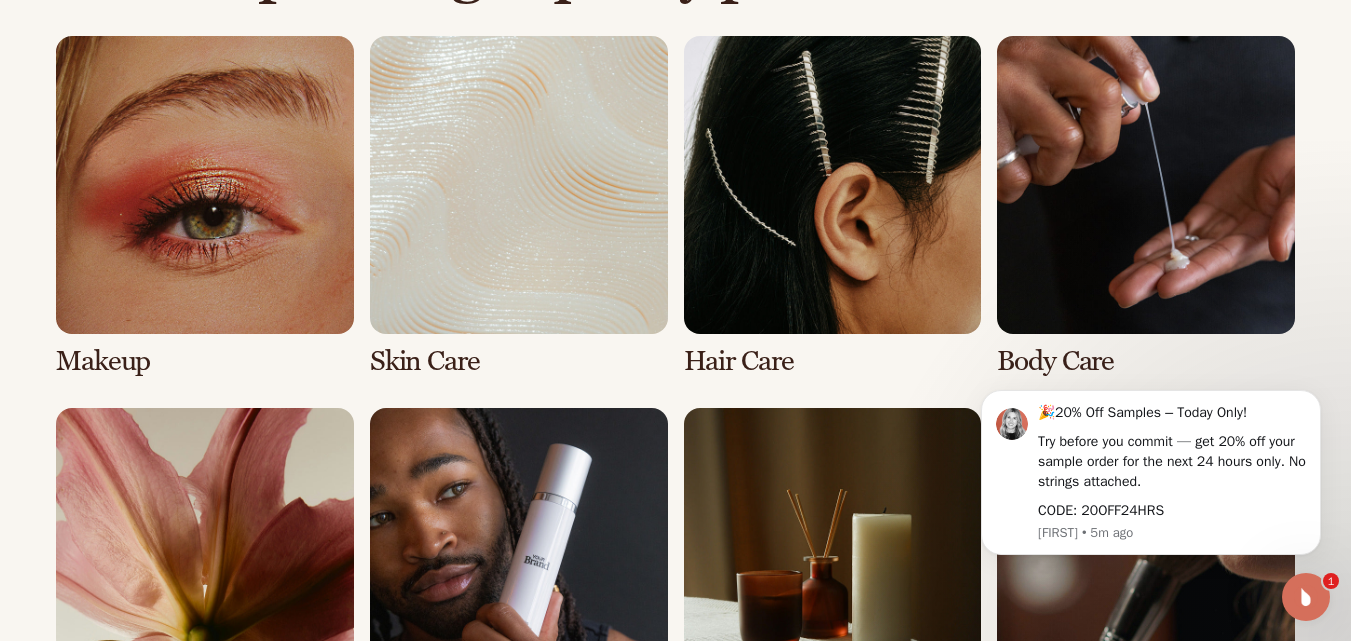 click at bounding box center (833, 206) 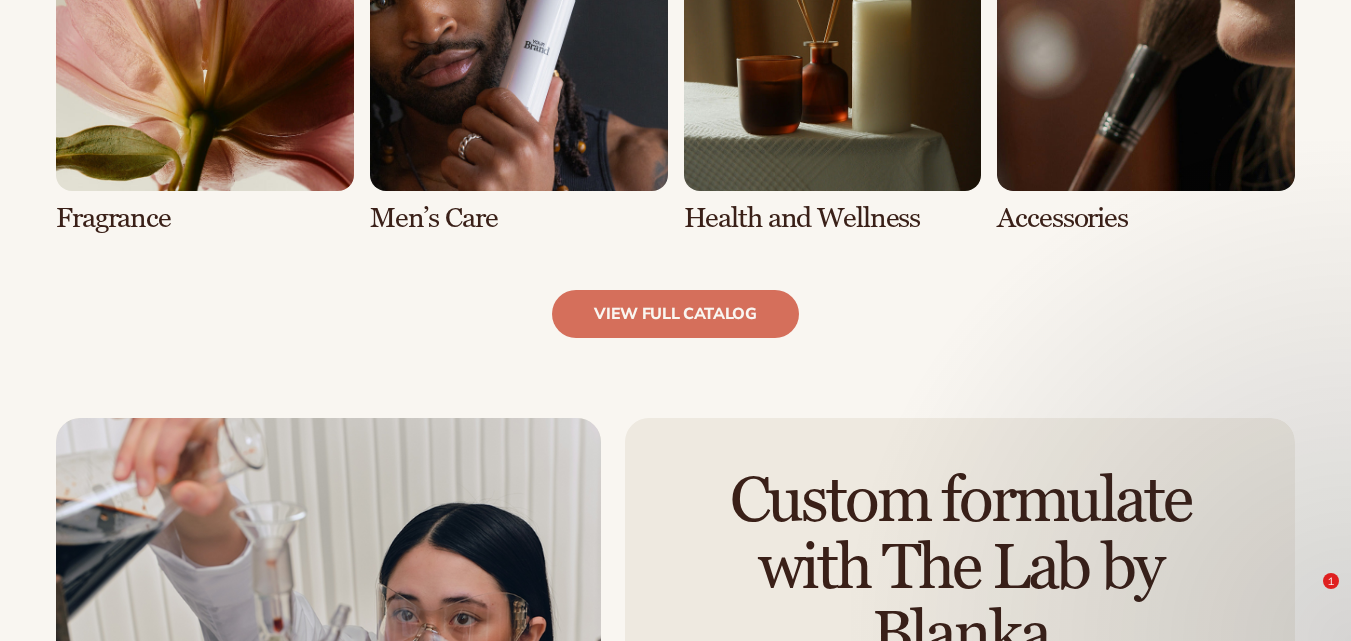 scroll, scrollTop: 0, scrollLeft: 0, axis: both 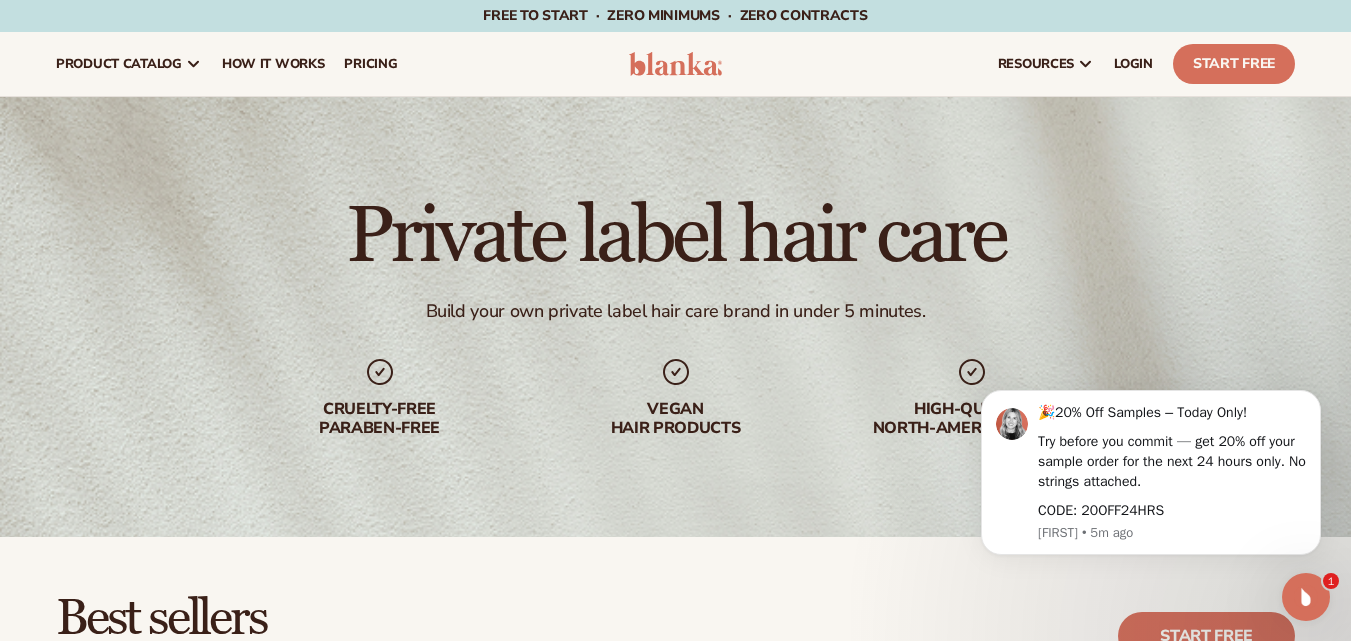 drag, startPoint x: 1360, startPoint y: 73, endPoint x: 1354, endPoint y: -48, distance: 121.14867 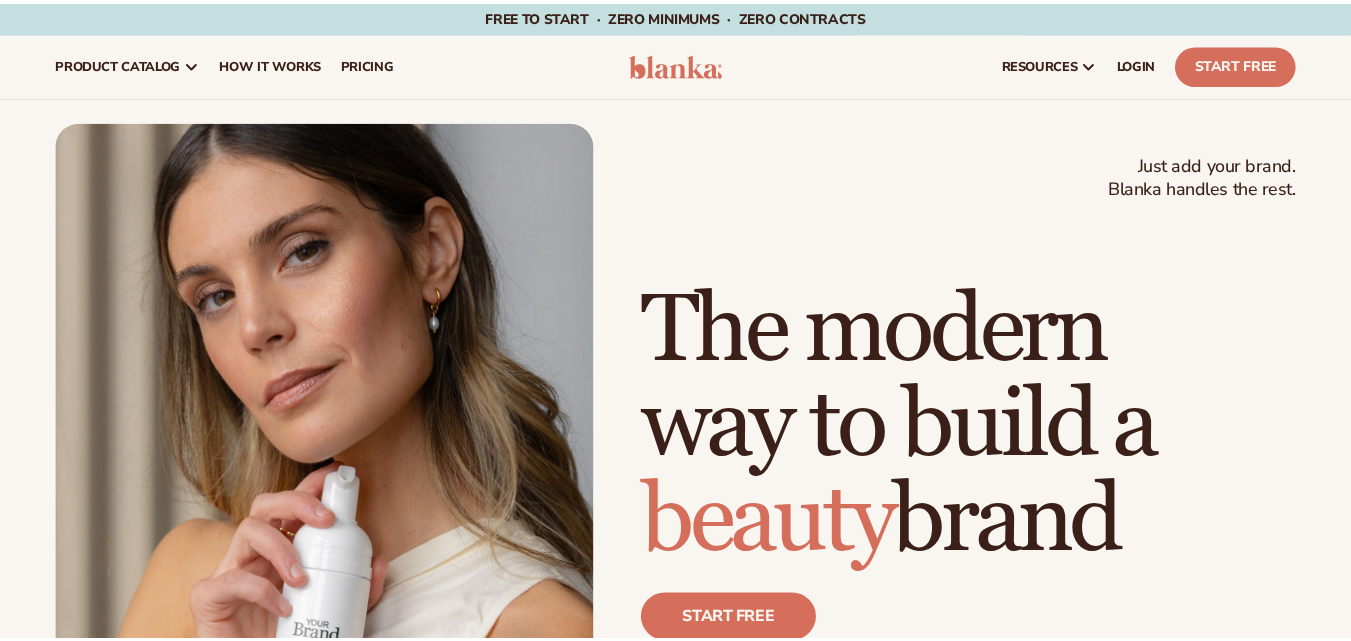 scroll, scrollTop: 0, scrollLeft: 0, axis: both 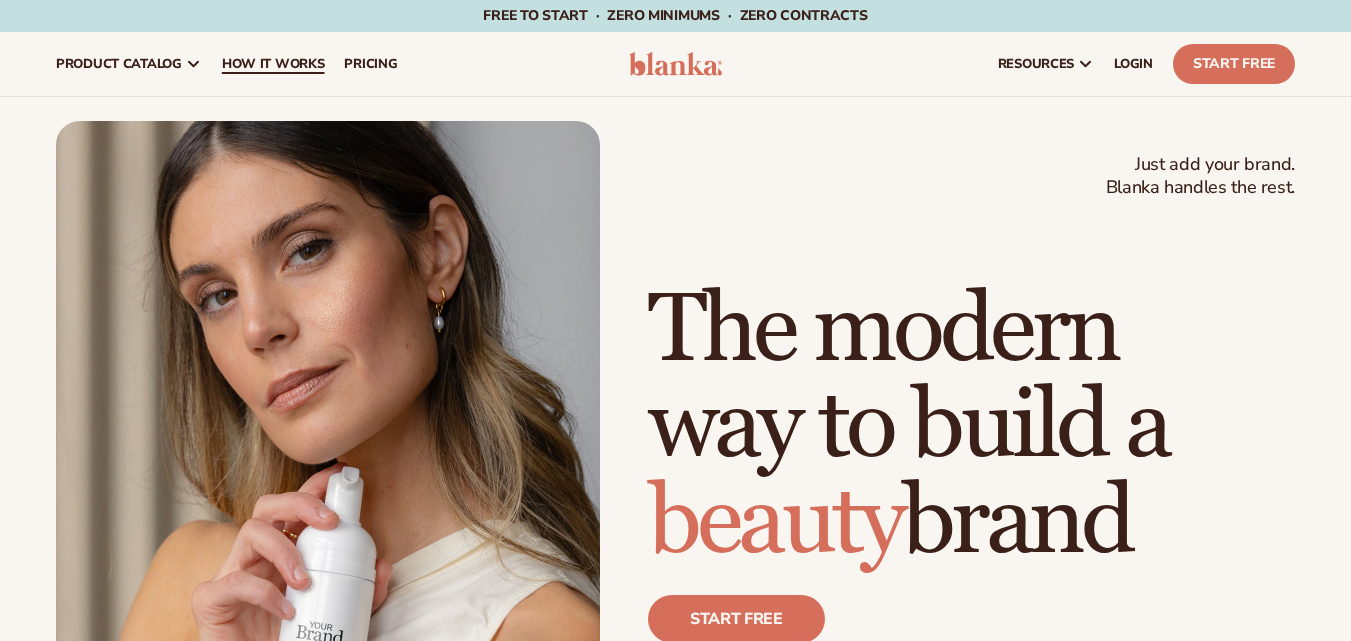 click on "How It Works" at bounding box center [273, 64] 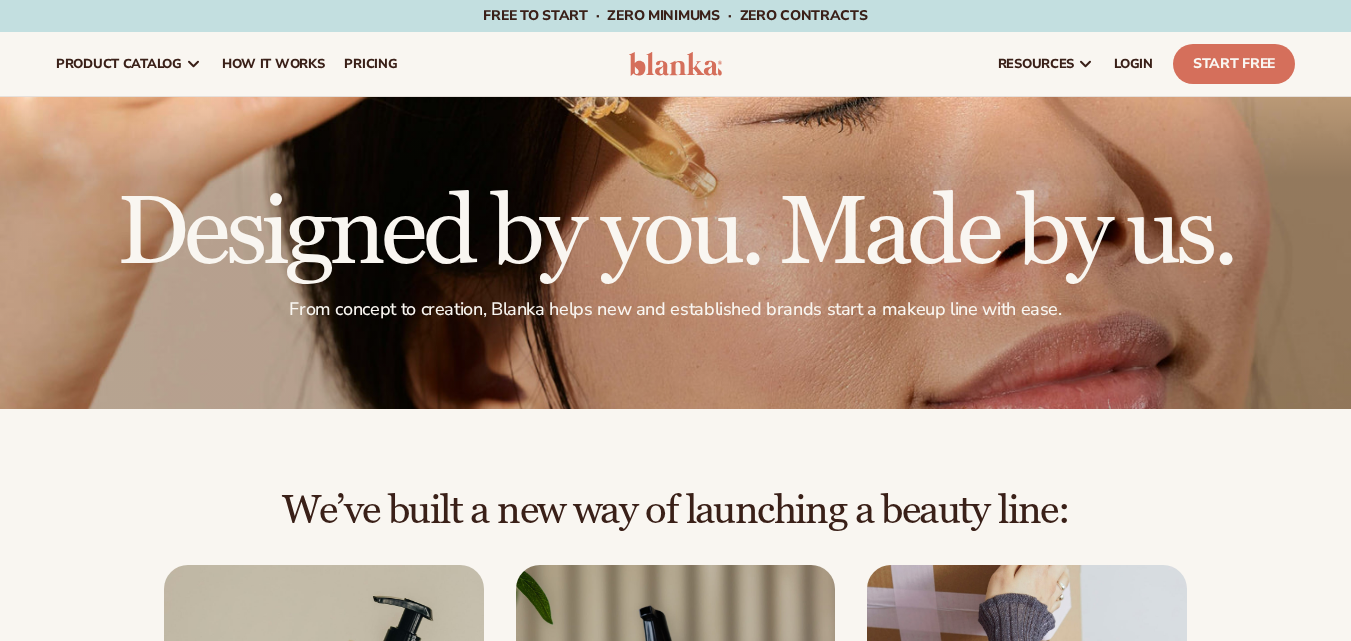 scroll, scrollTop: 0, scrollLeft: 0, axis: both 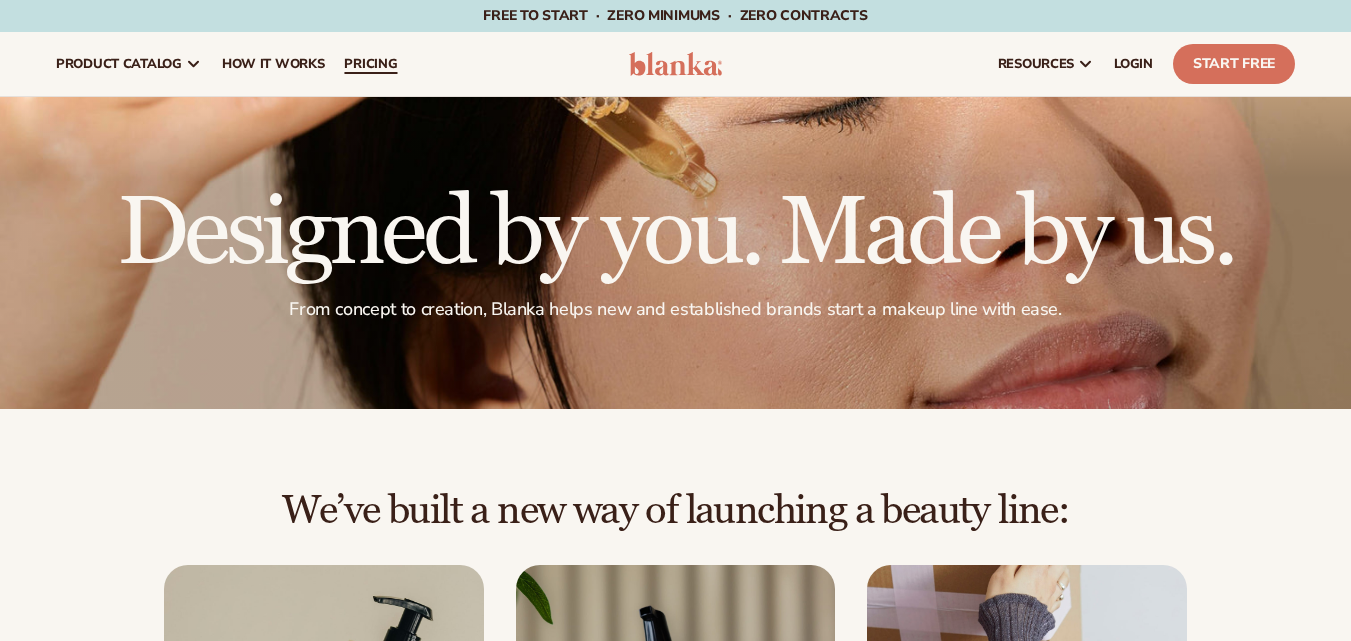 click on "pricing" at bounding box center [370, 64] 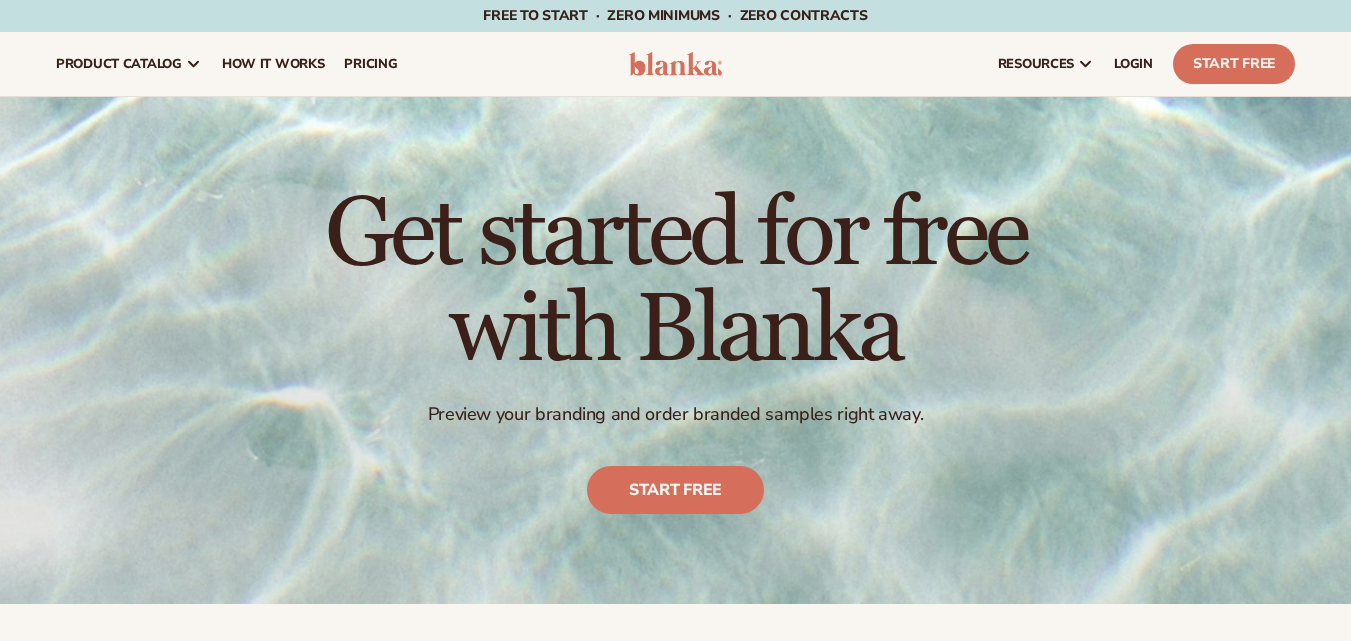 scroll, scrollTop: 0, scrollLeft: 0, axis: both 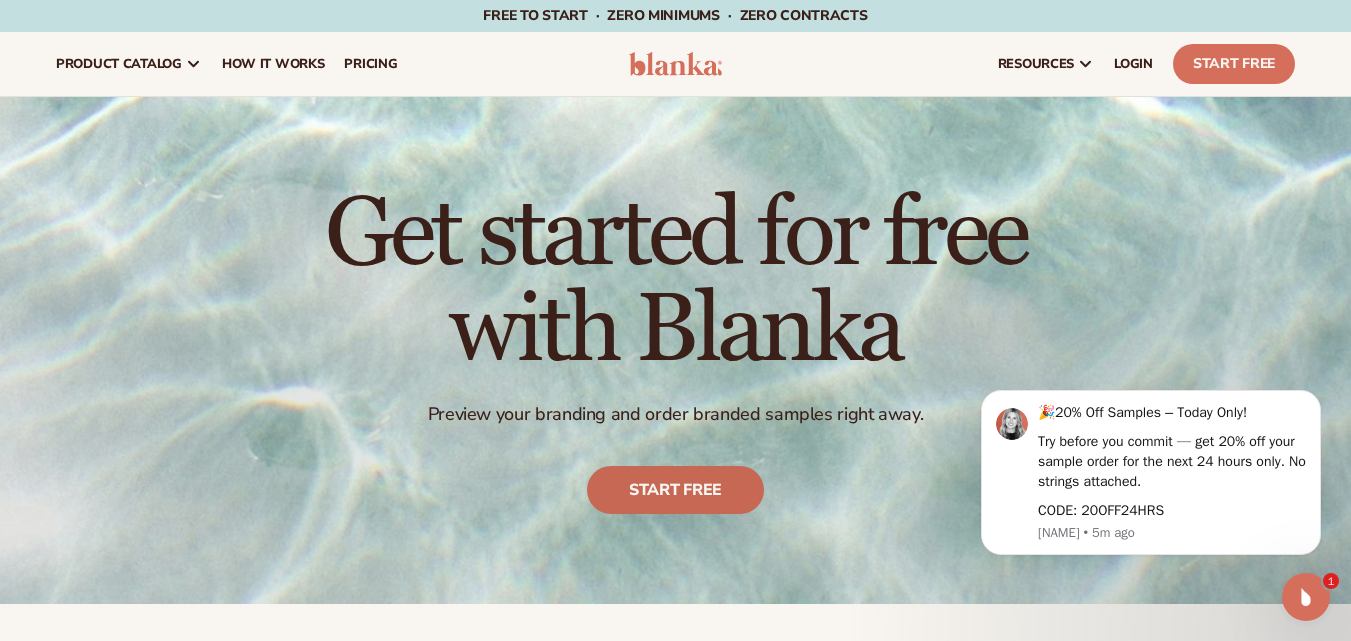 click on "Start free" at bounding box center [675, 490] 